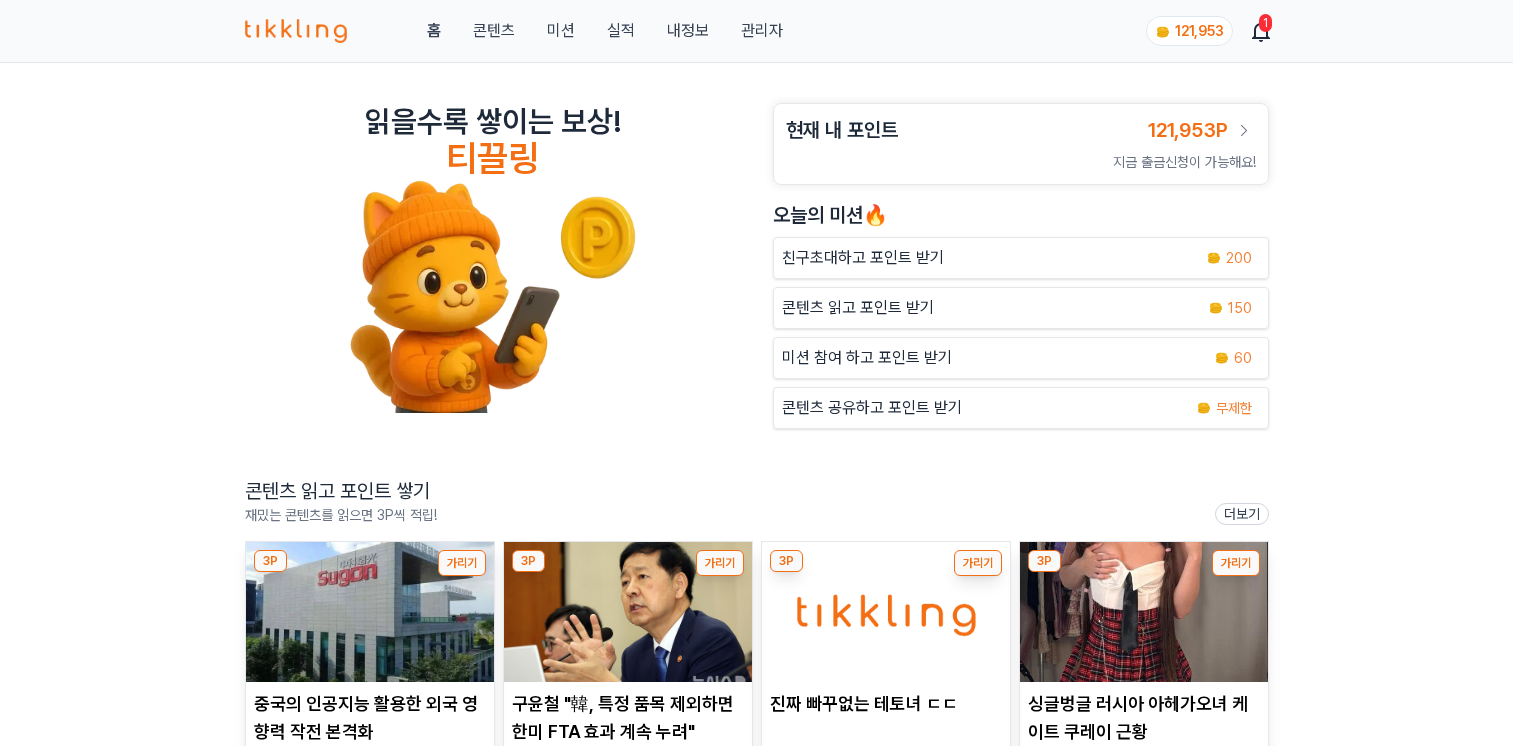 scroll, scrollTop: 0, scrollLeft: 0, axis: both 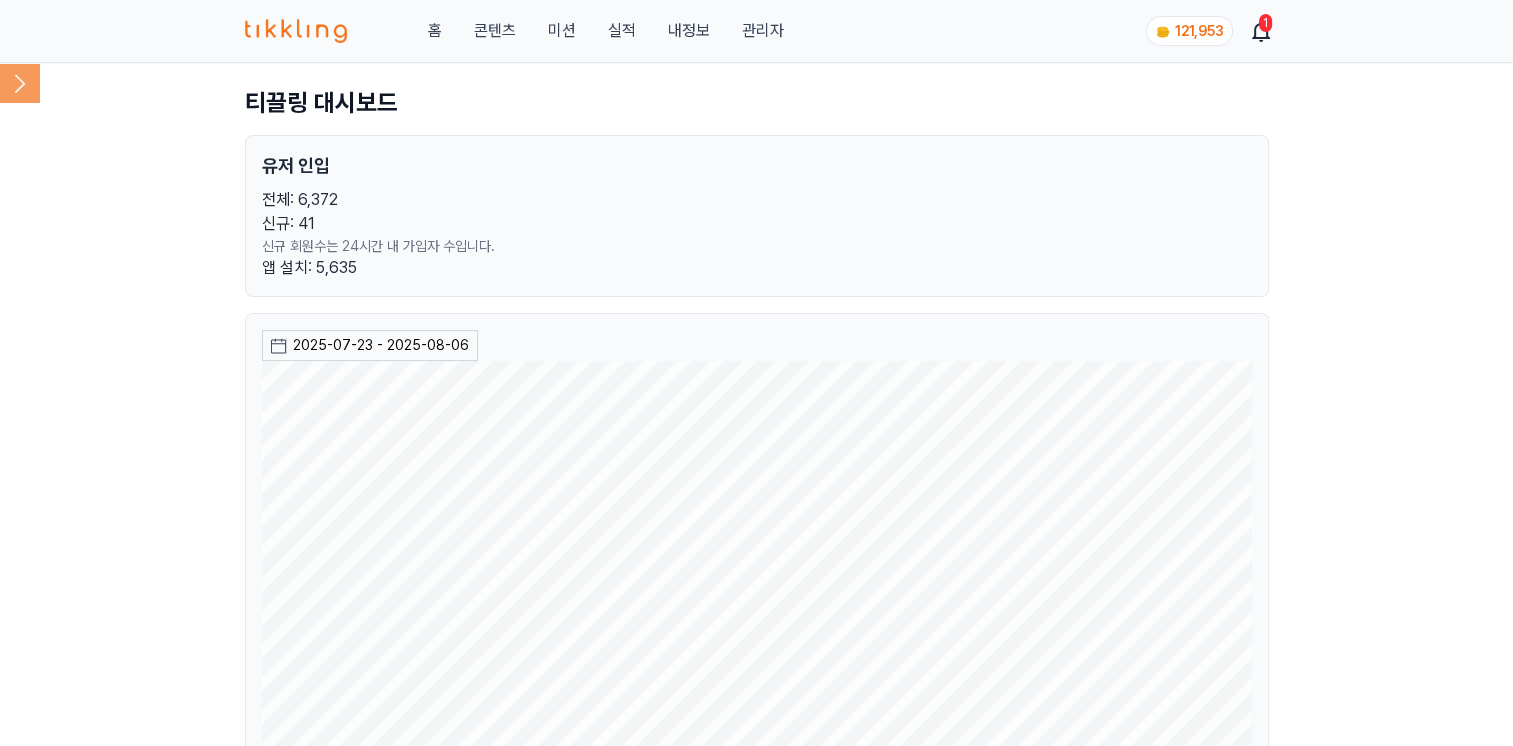 click 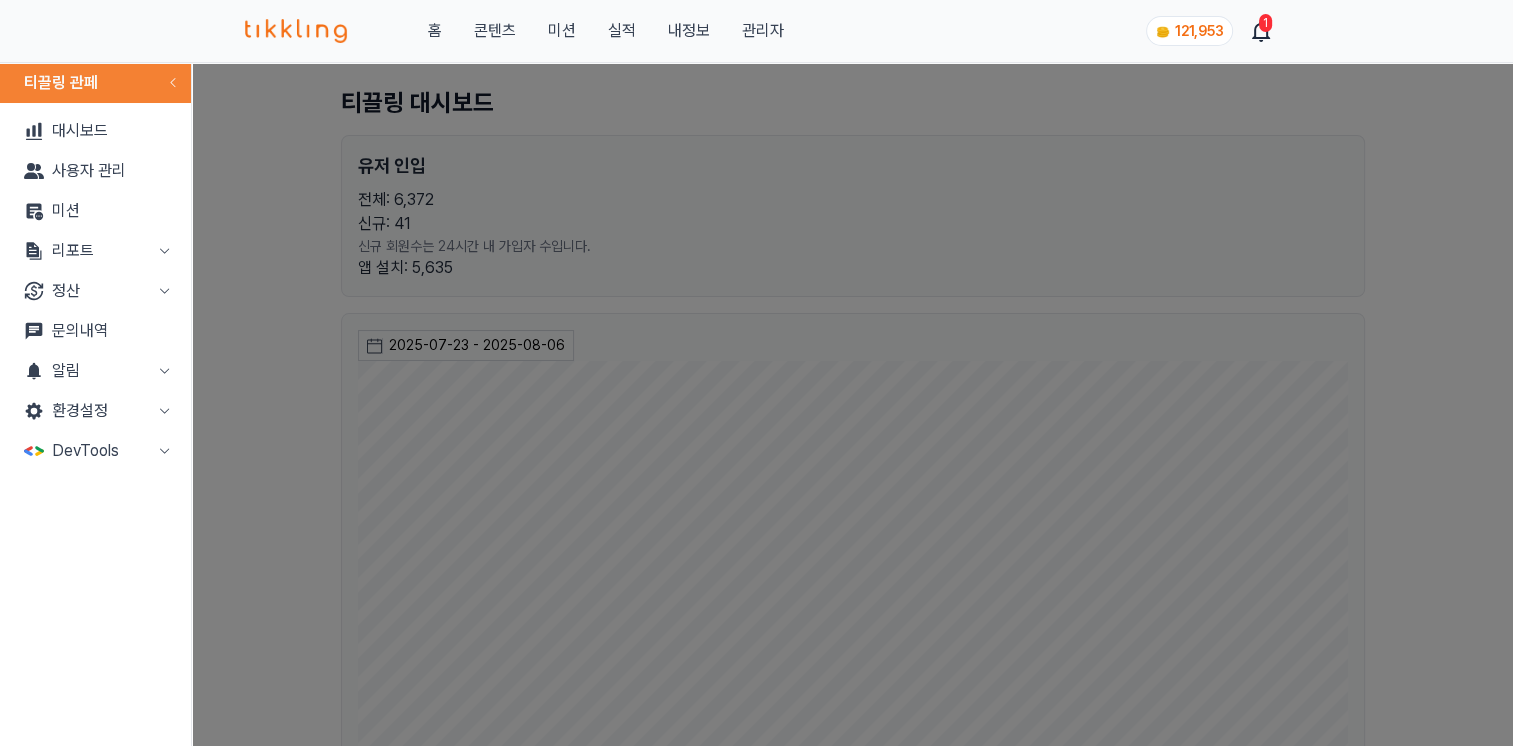 click on "리포트" at bounding box center (95, 251) 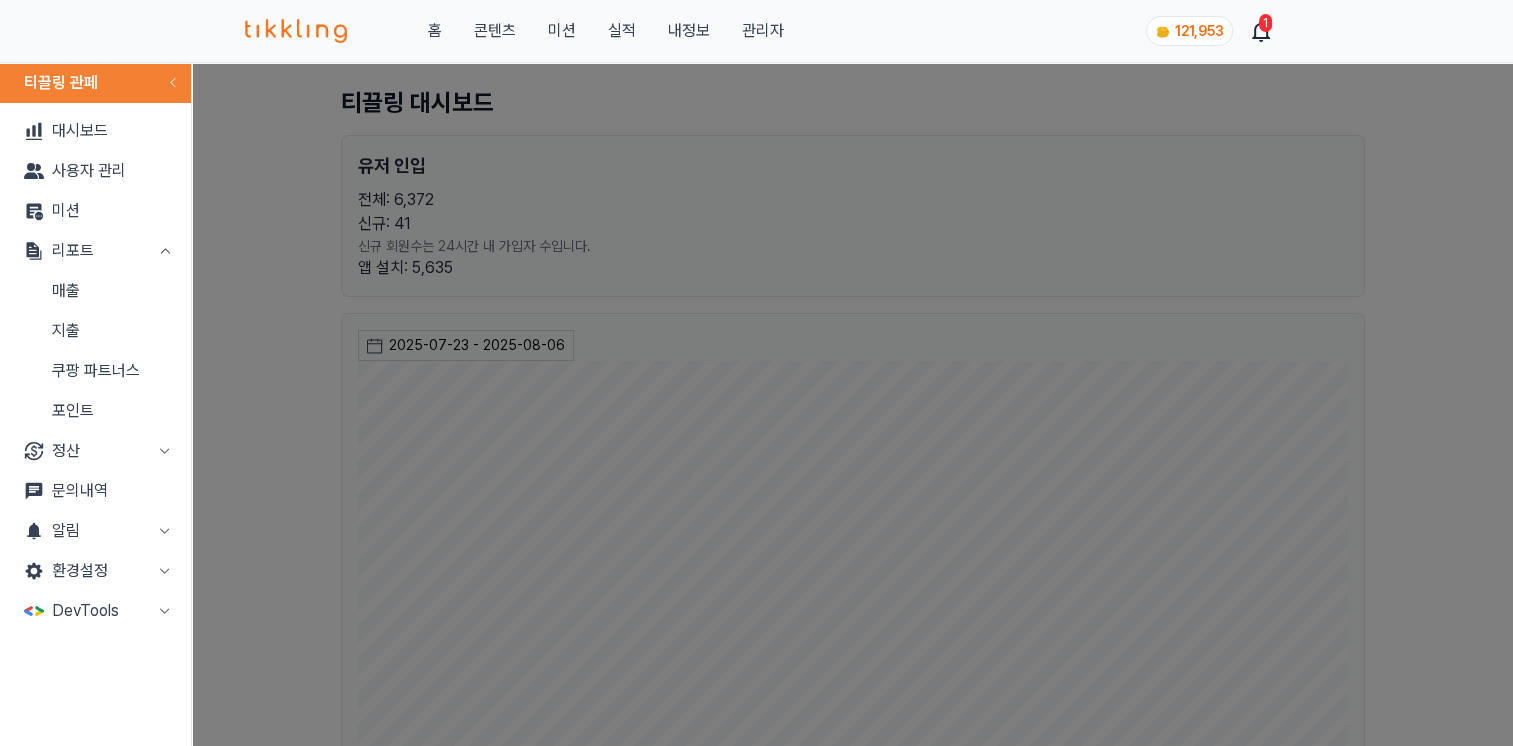 click on "매출" at bounding box center [95, 291] 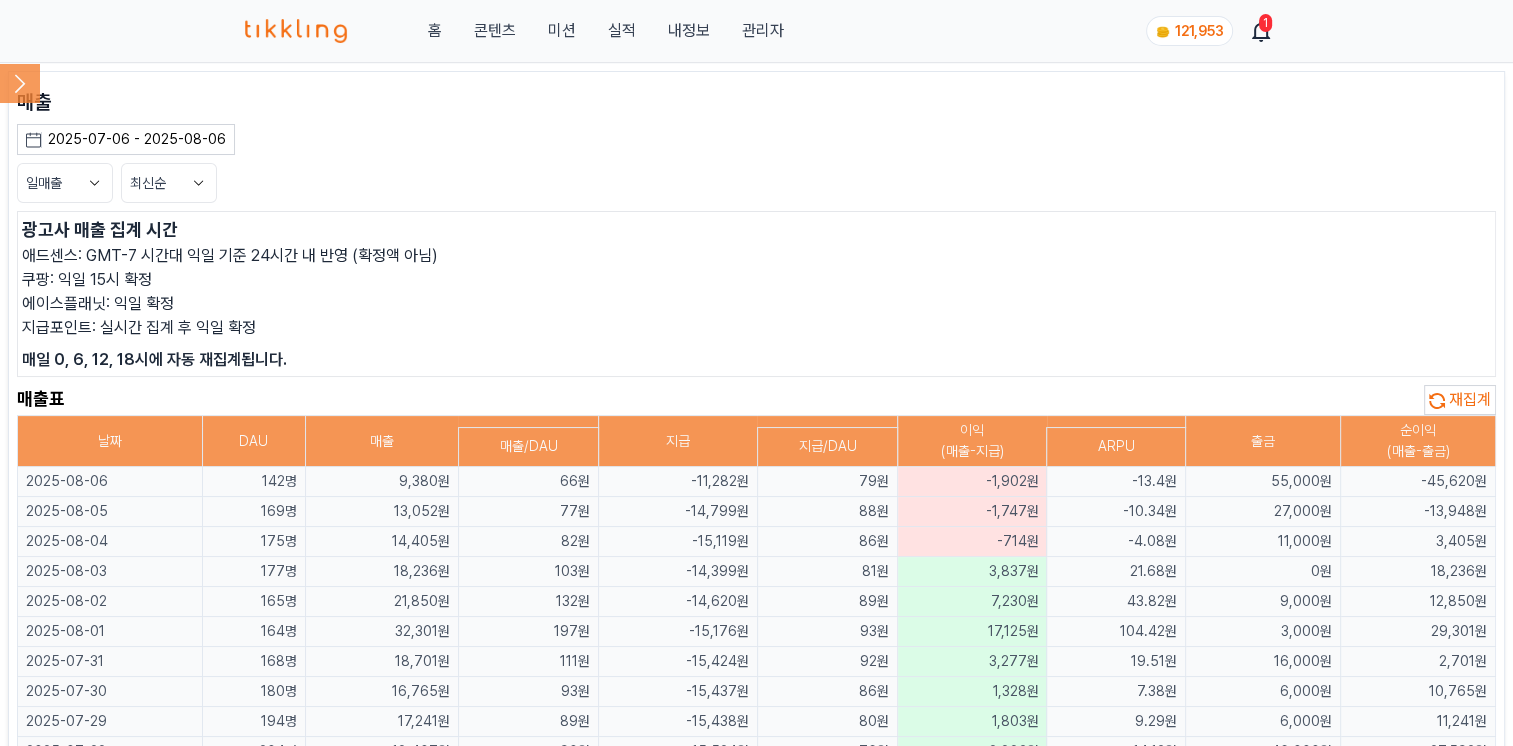 click 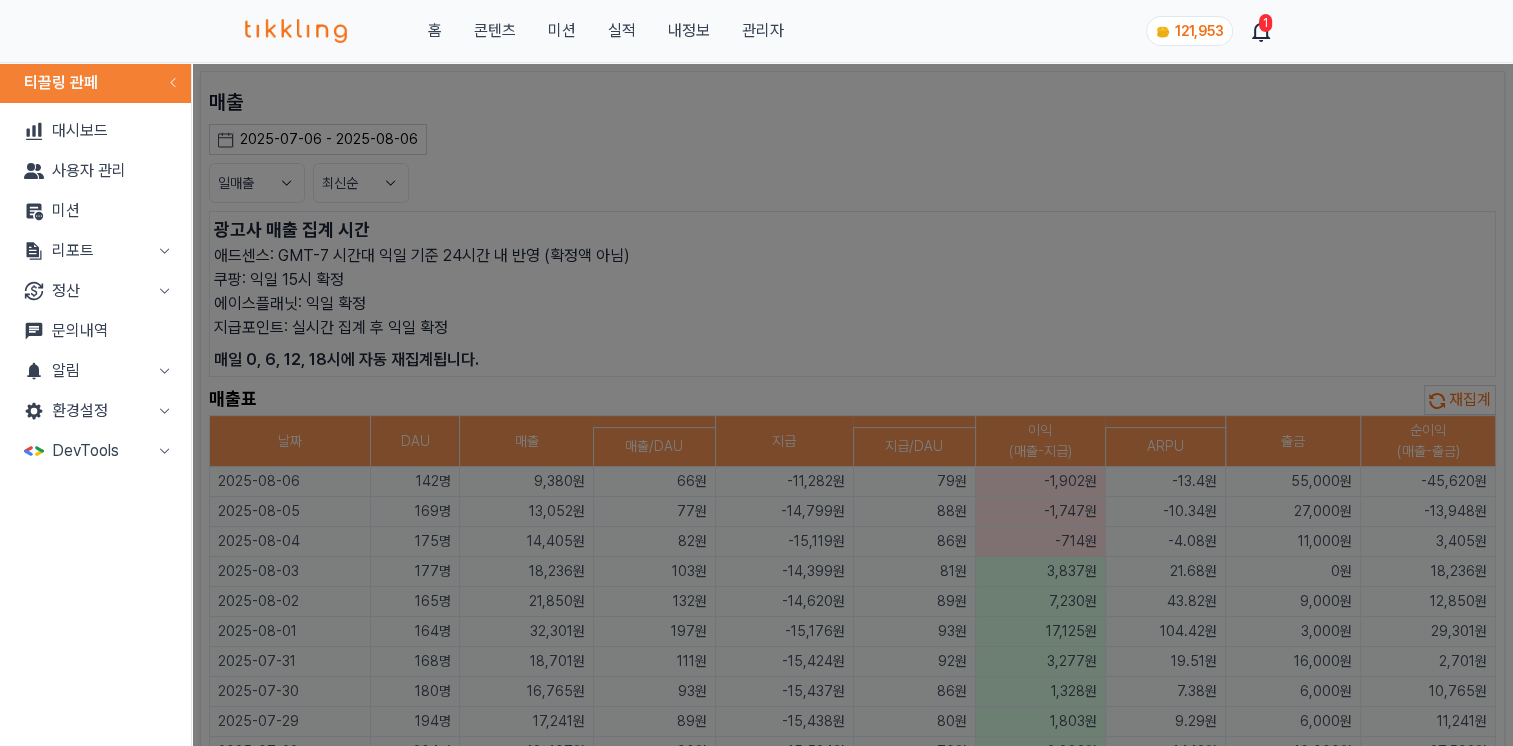 click on "알림" at bounding box center (95, 371) 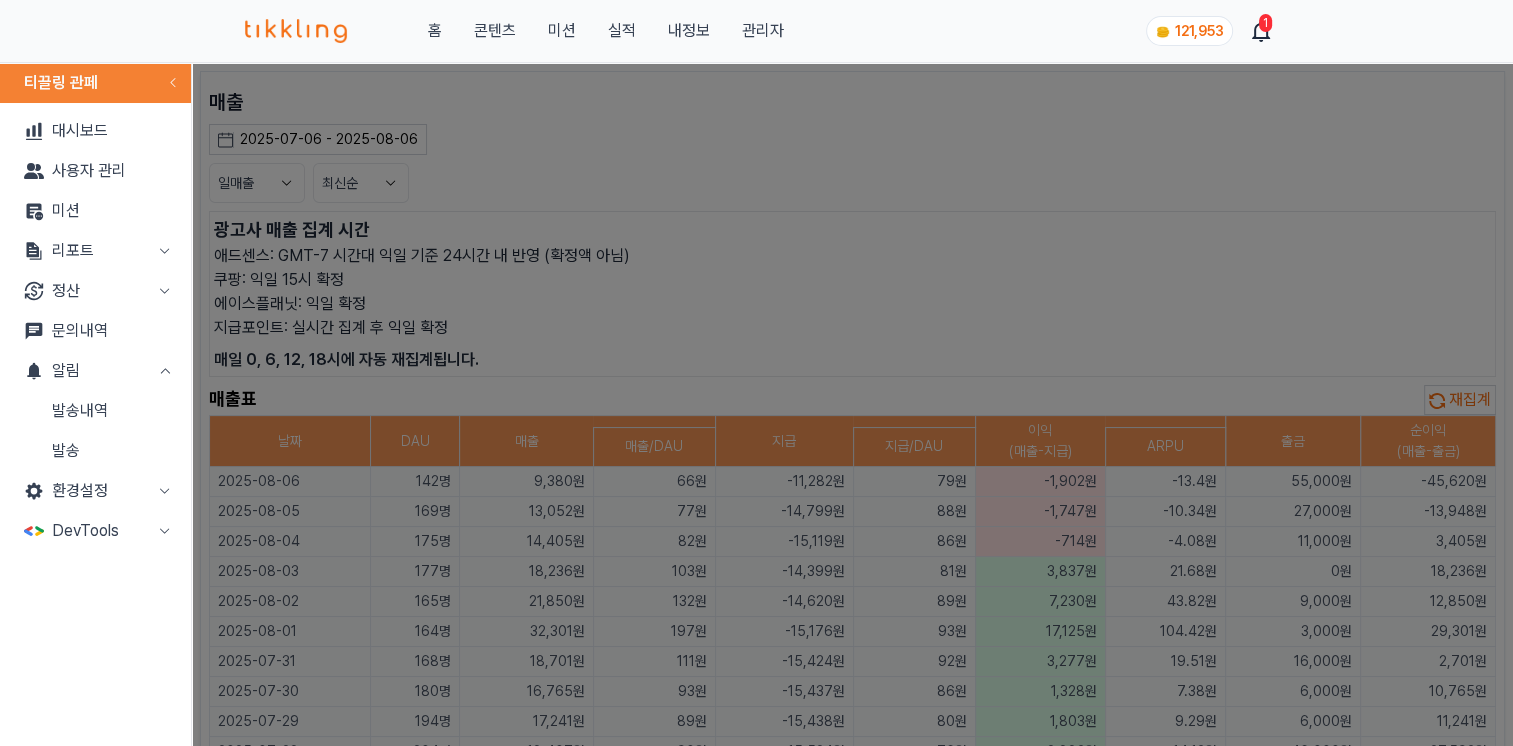 click on "발송" at bounding box center [95, 451] 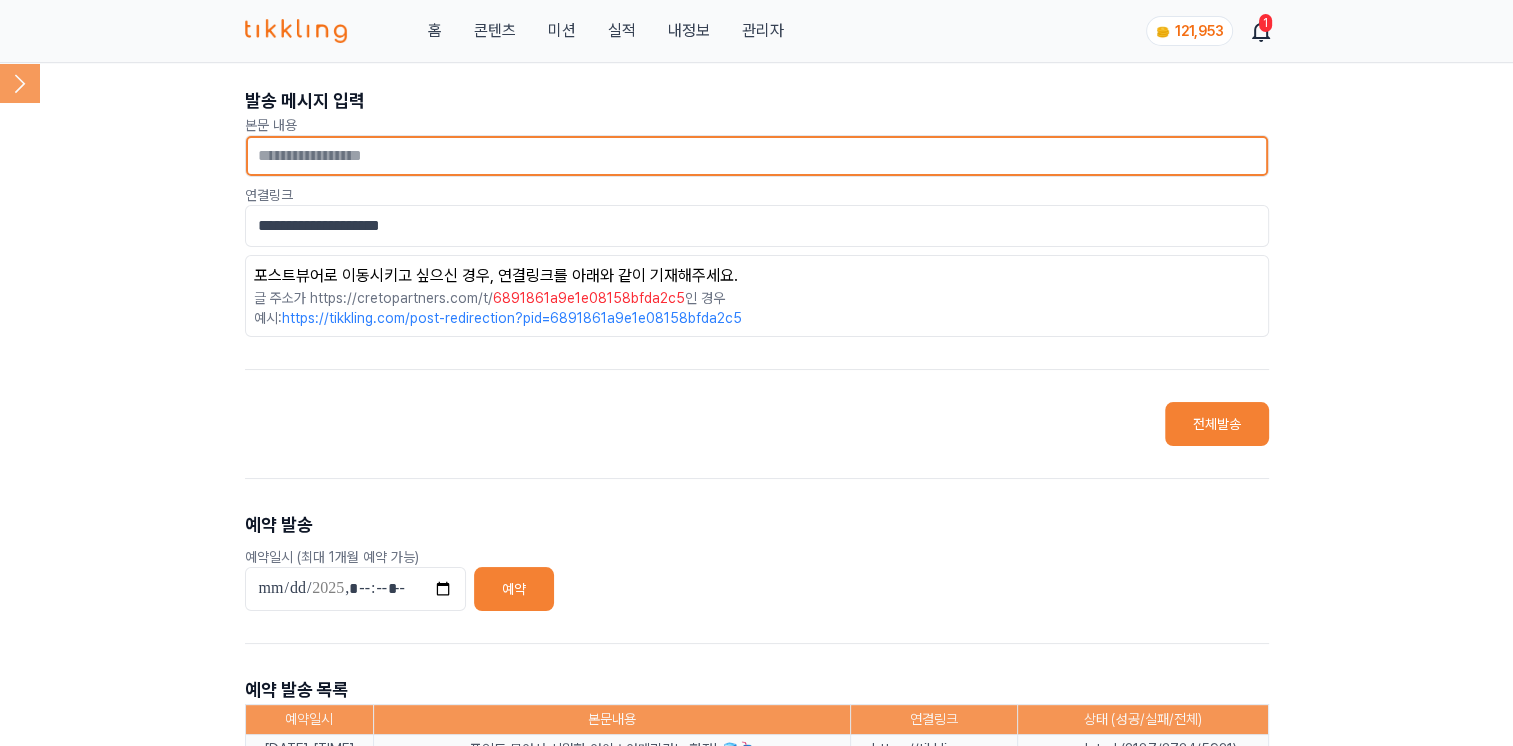 click at bounding box center (757, 156) 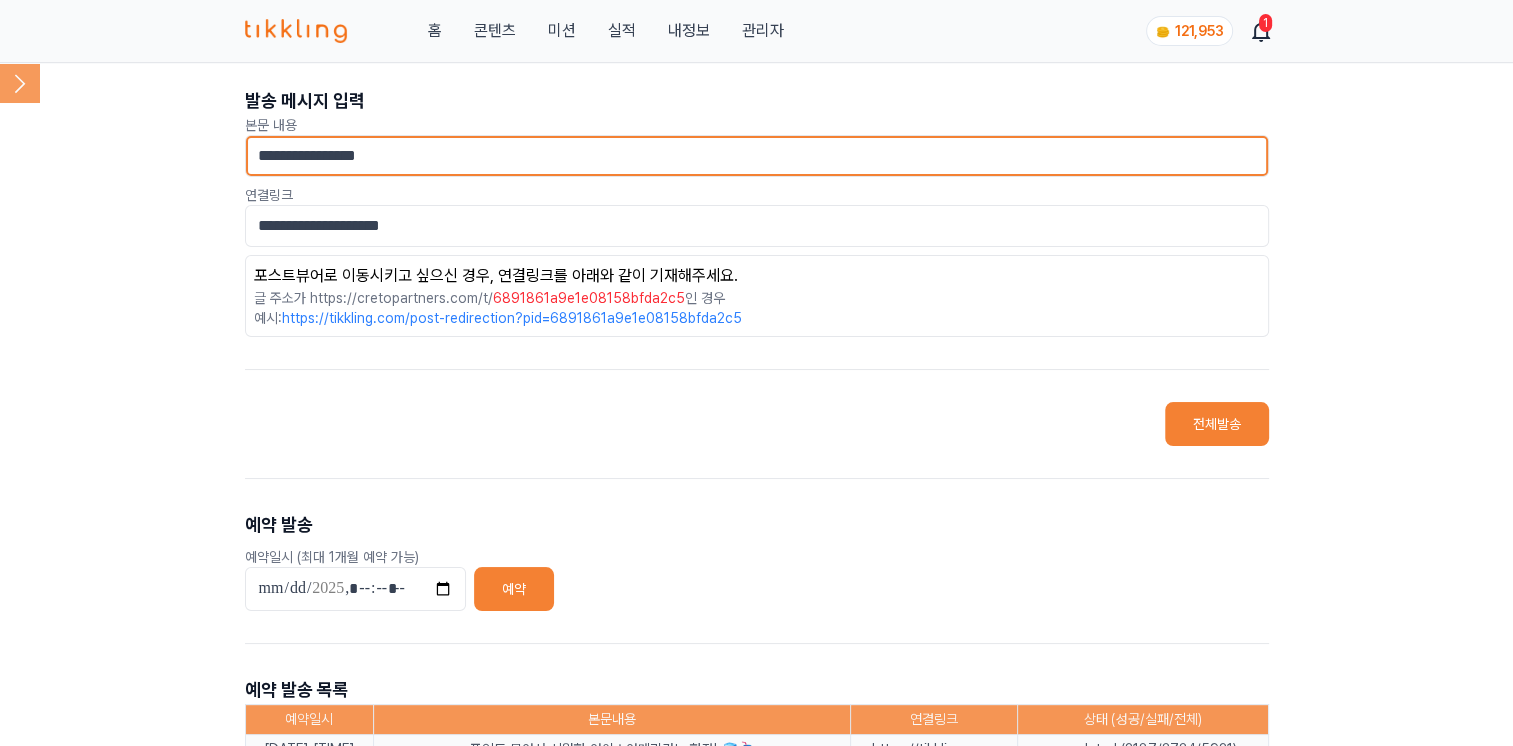 drag, startPoint x: 516, startPoint y: 148, endPoint x: 148, endPoint y: 145, distance: 368.01224 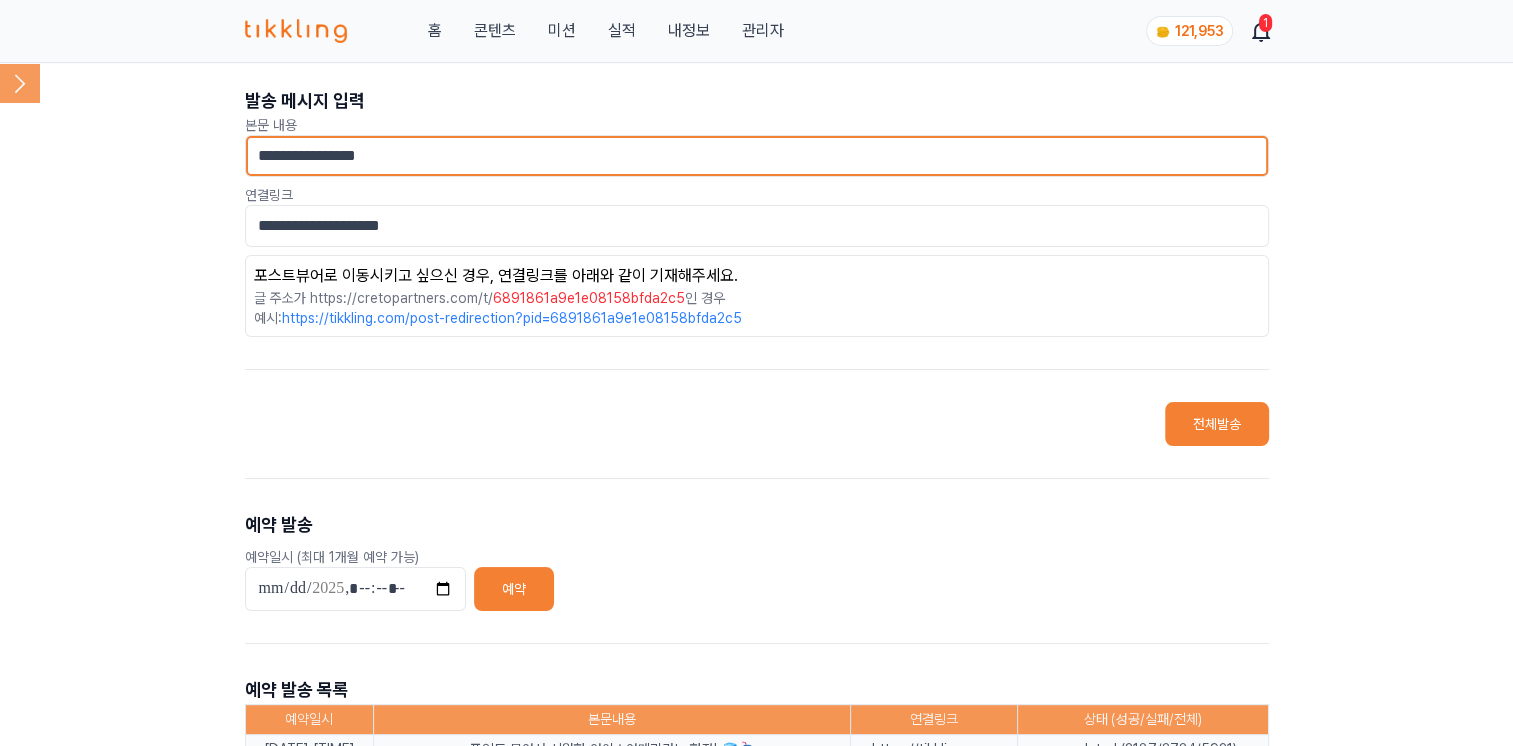 click on "**********" at bounding box center [756, 512] 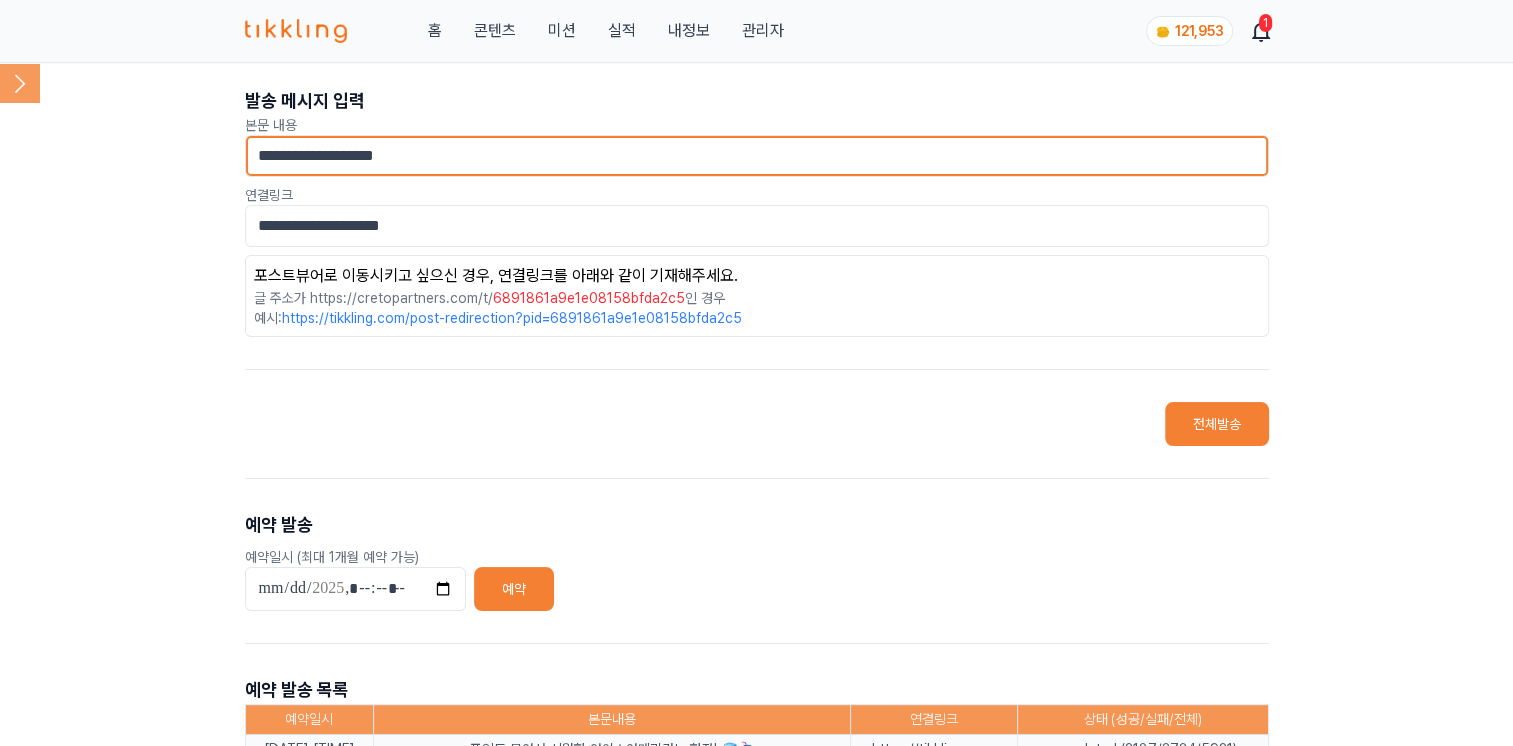 type on "**********" 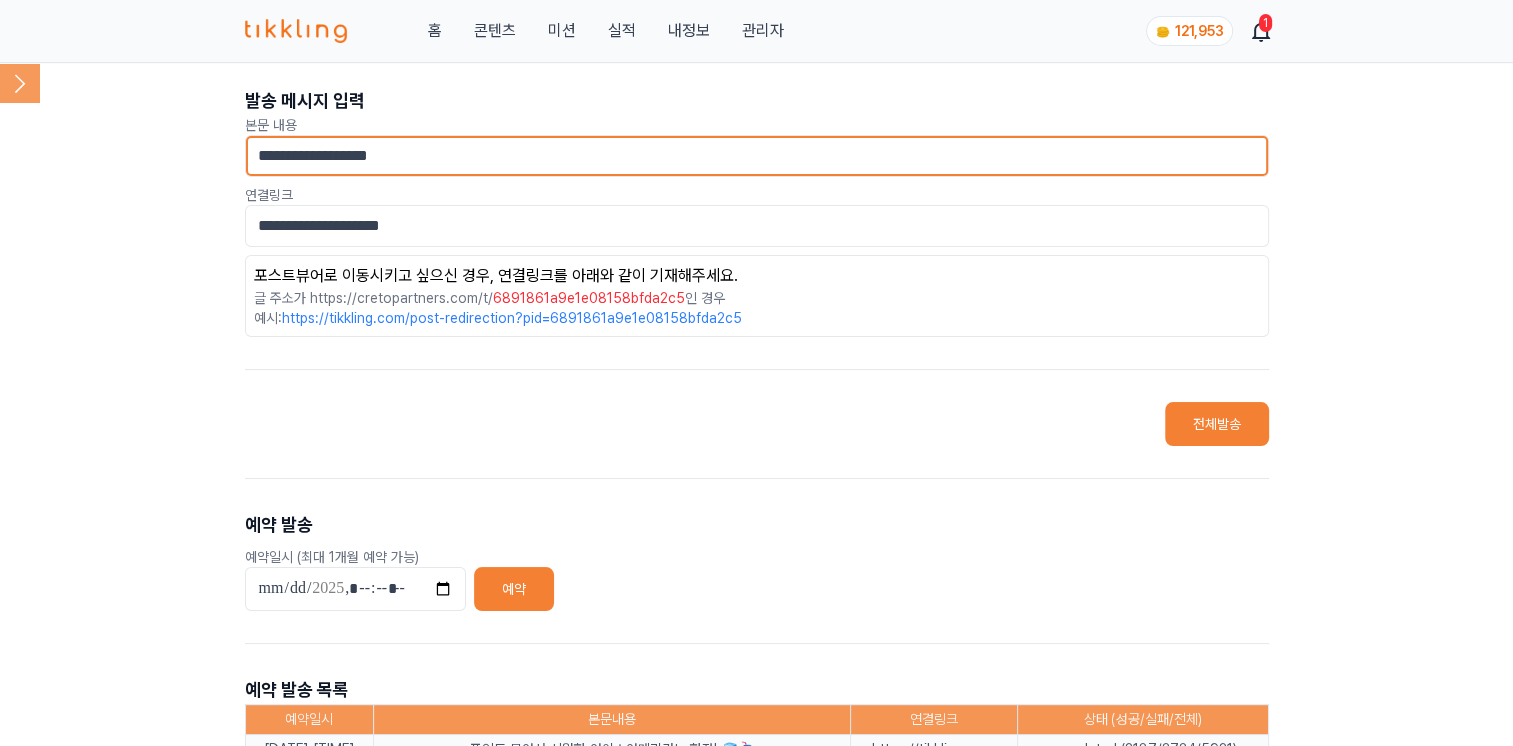 drag, startPoint x: 542, startPoint y: 166, endPoint x: 130, endPoint y: 137, distance: 413.01938 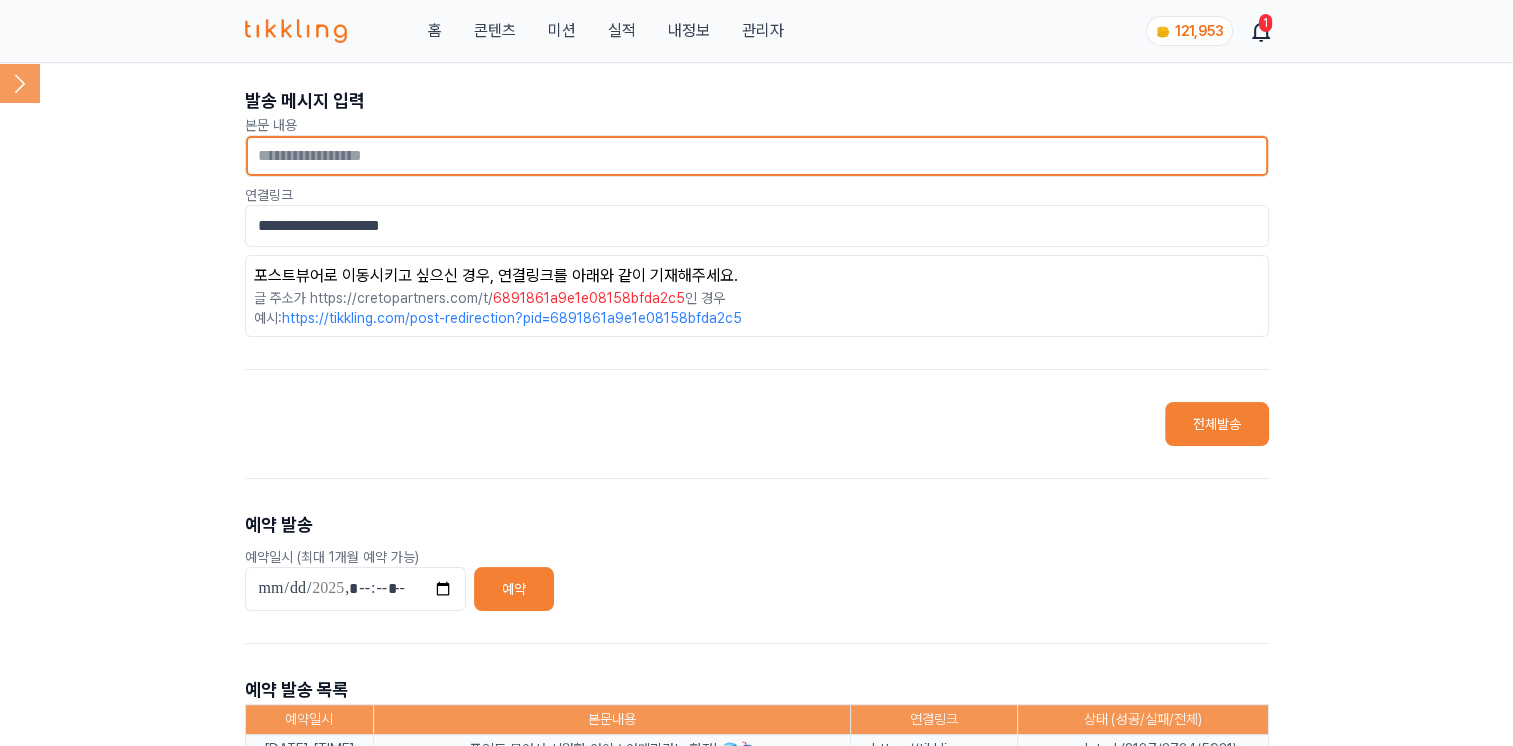 click at bounding box center [757, 156] 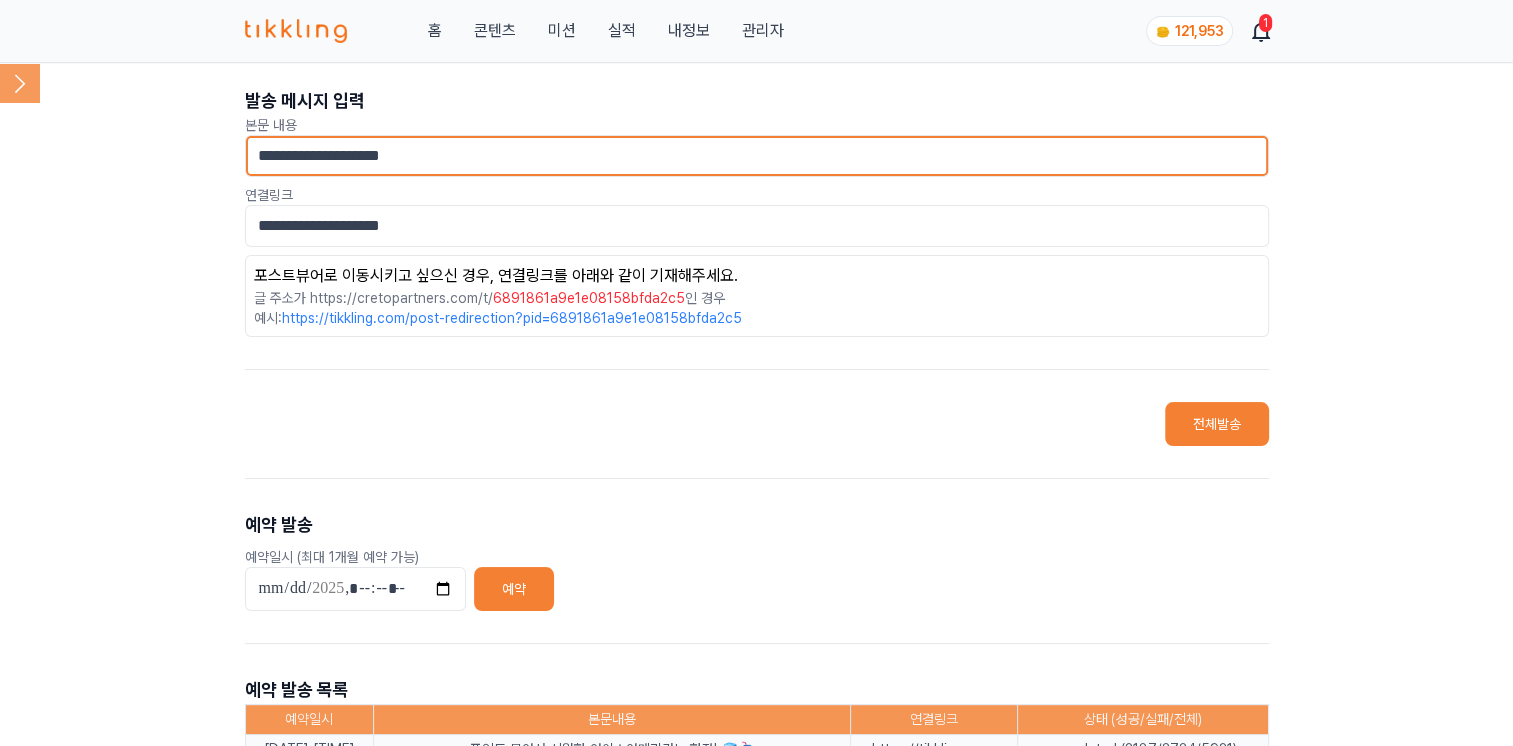 click on "**********" at bounding box center (757, 156) 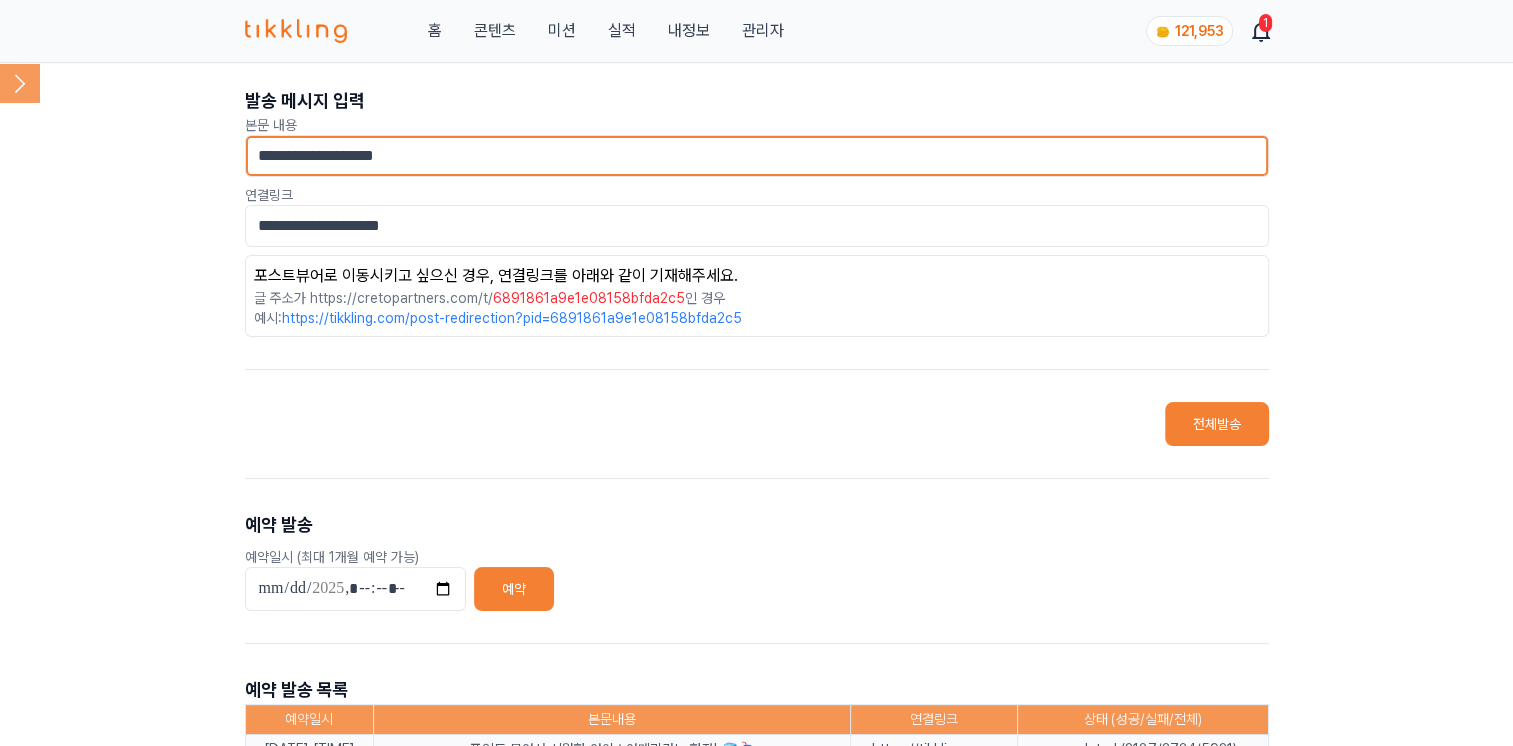 click on "**********" at bounding box center (757, 156) 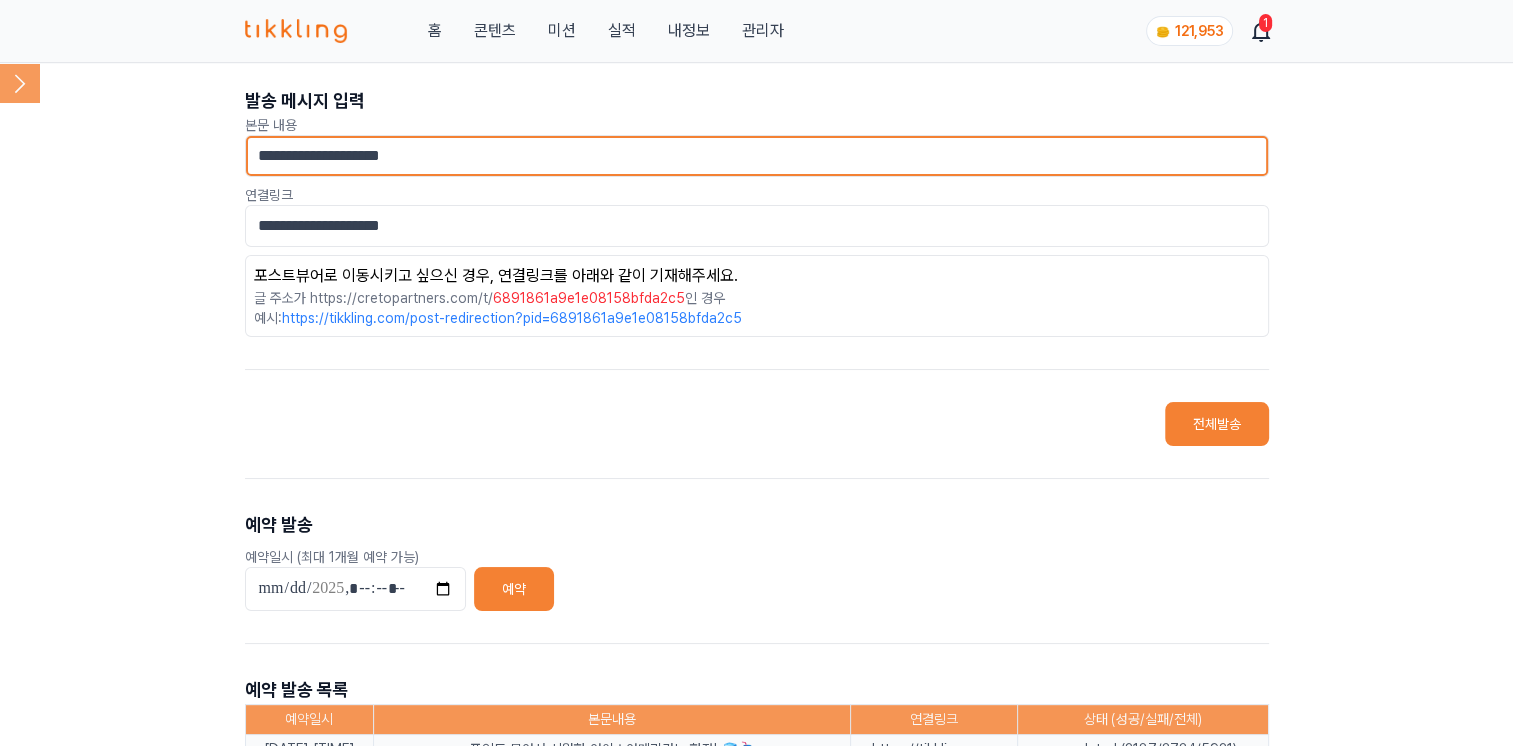 type on "**********" 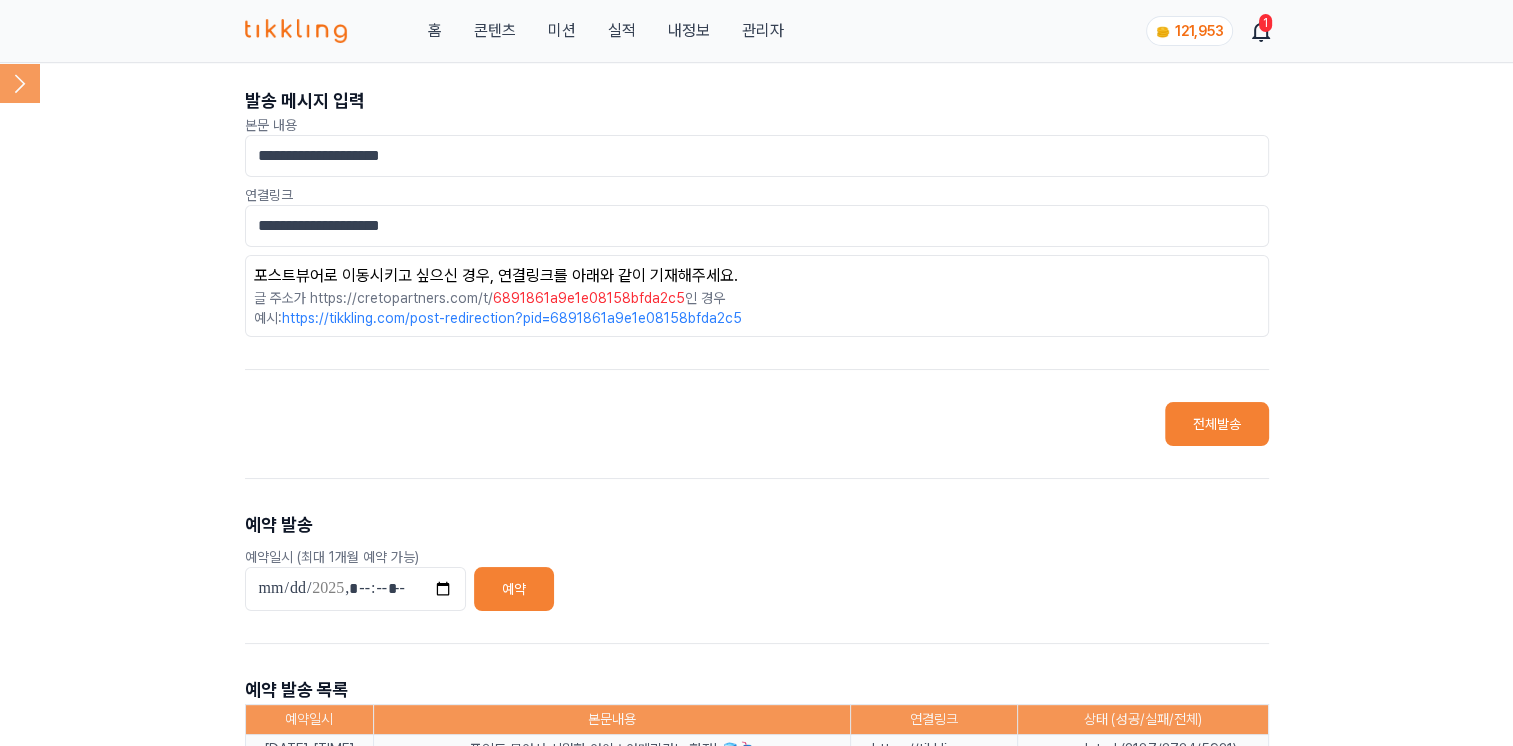 click on "예약" at bounding box center (514, 589) 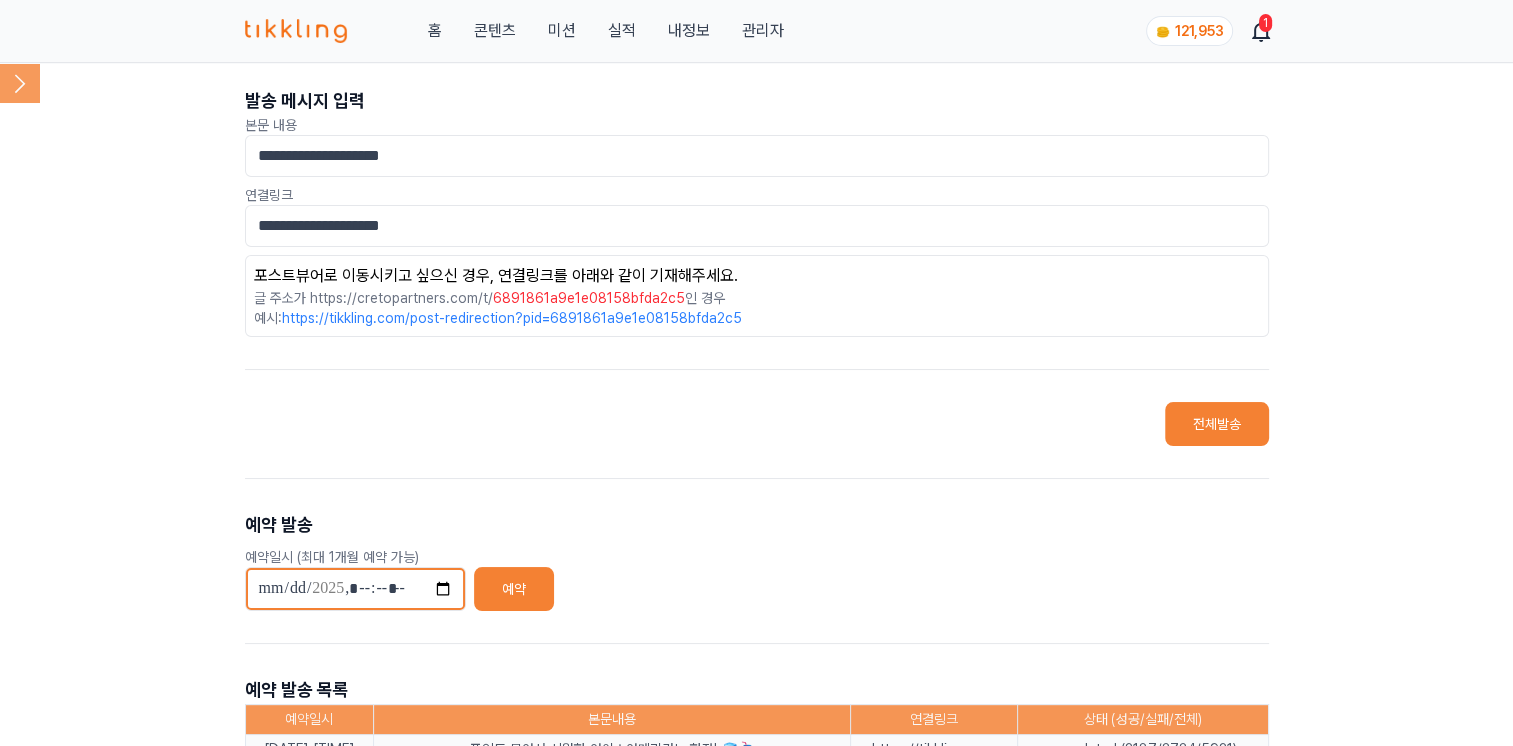 click at bounding box center (355, 589) 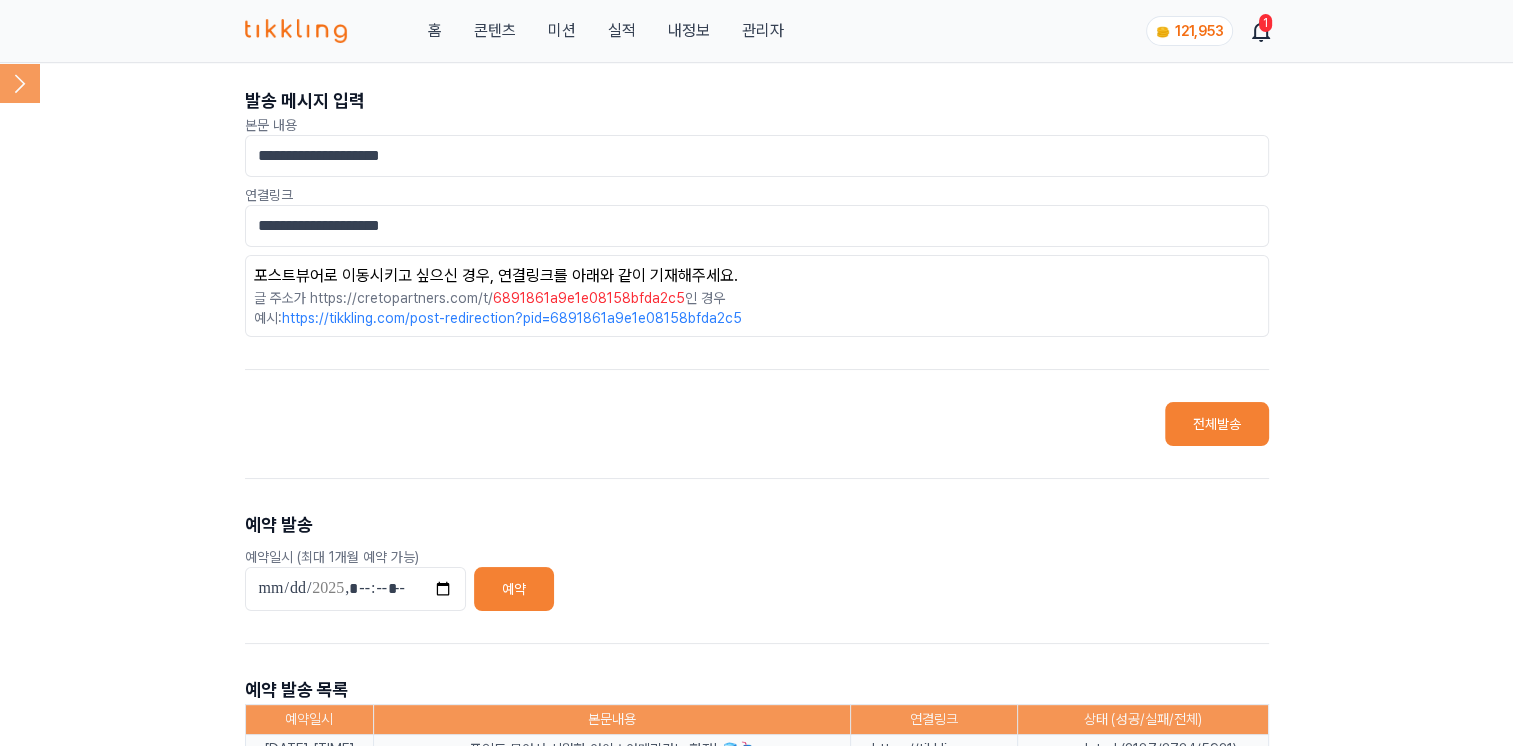 type on "**********" 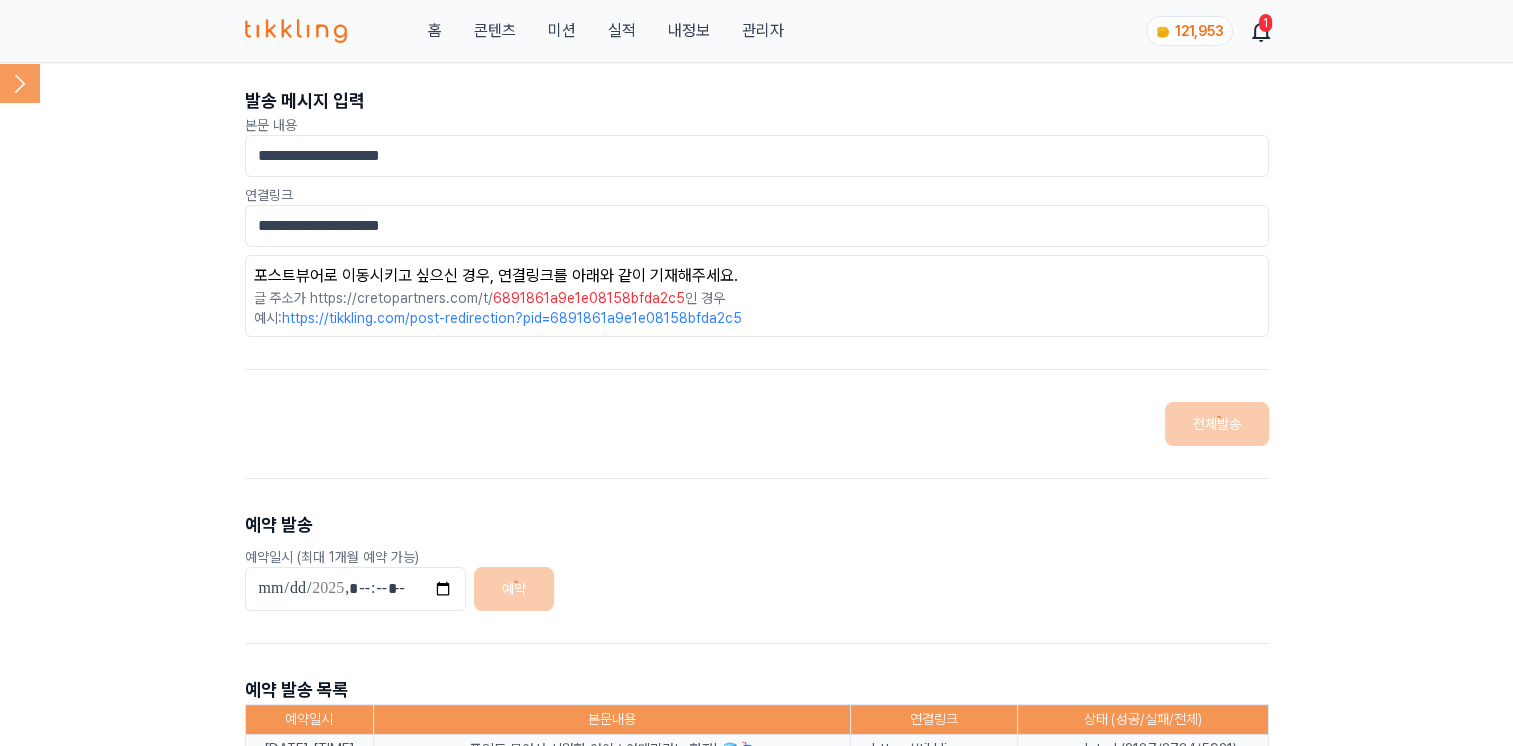 type 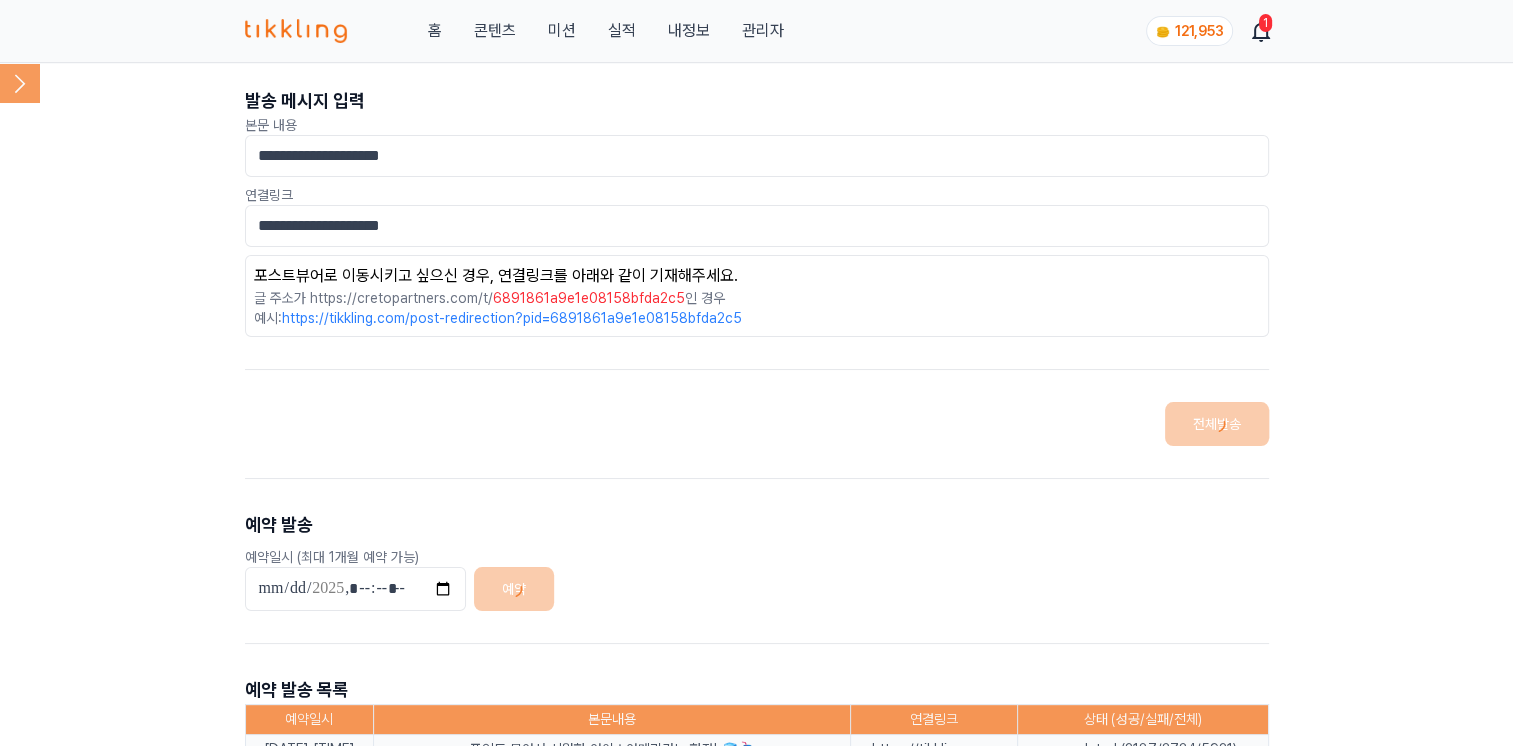 type 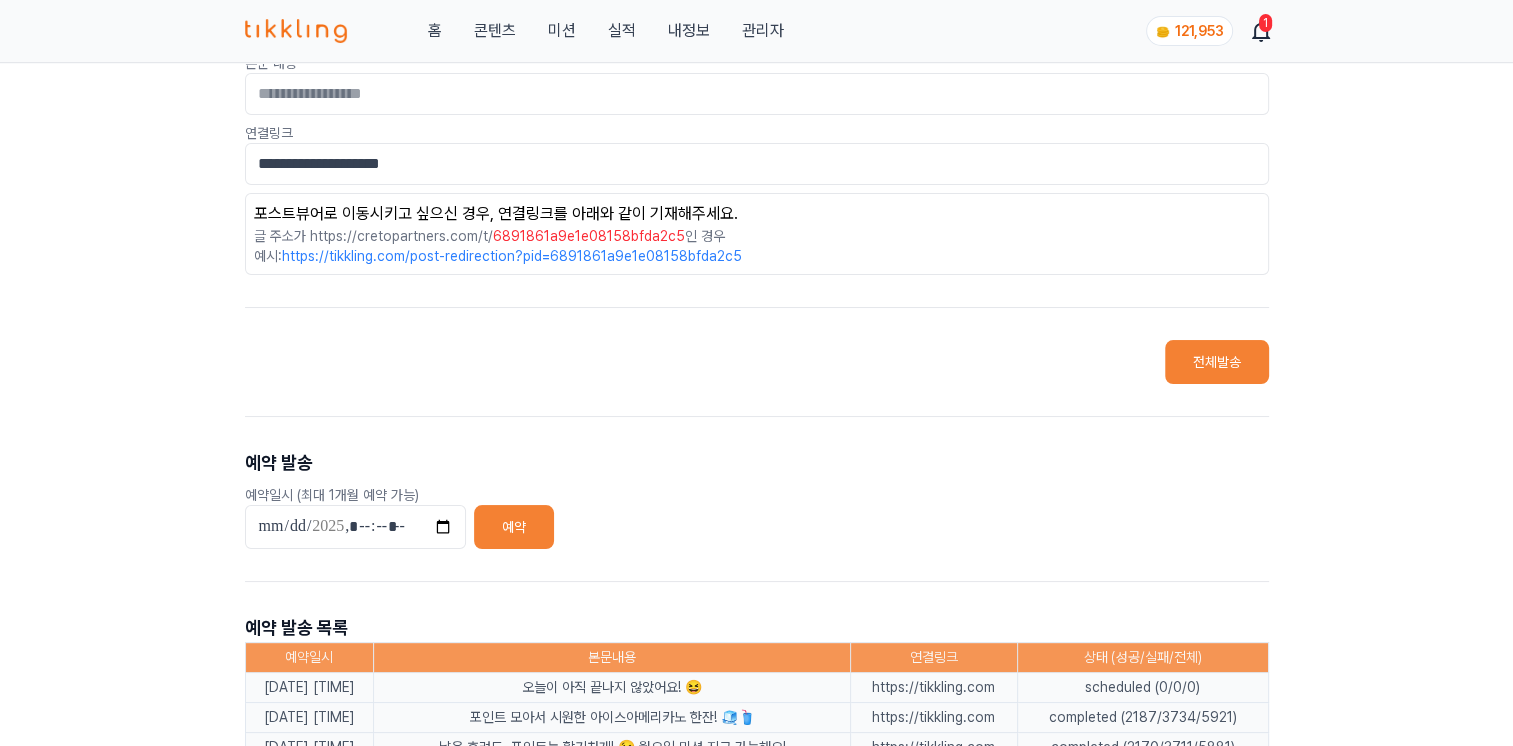 scroll, scrollTop: 0, scrollLeft: 0, axis: both 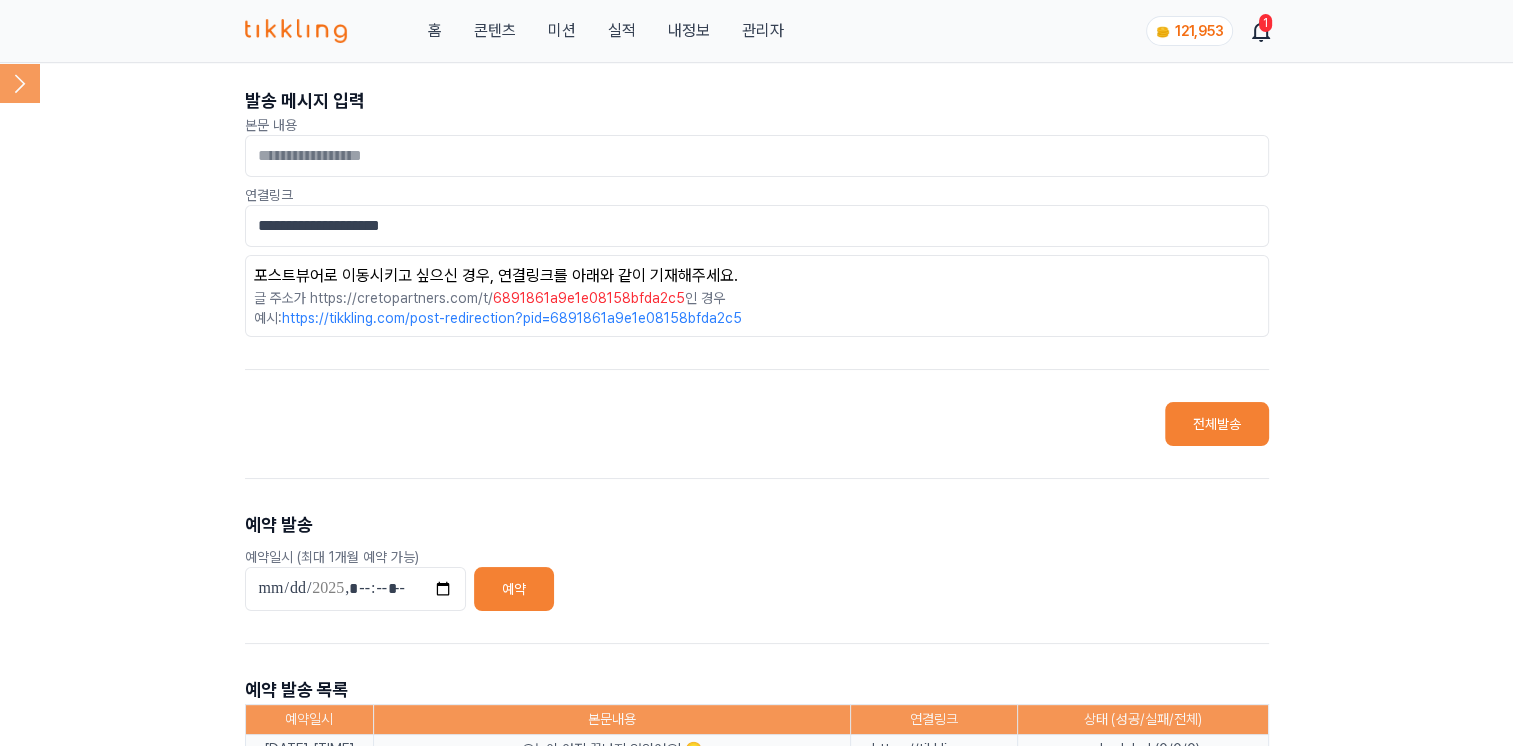 click 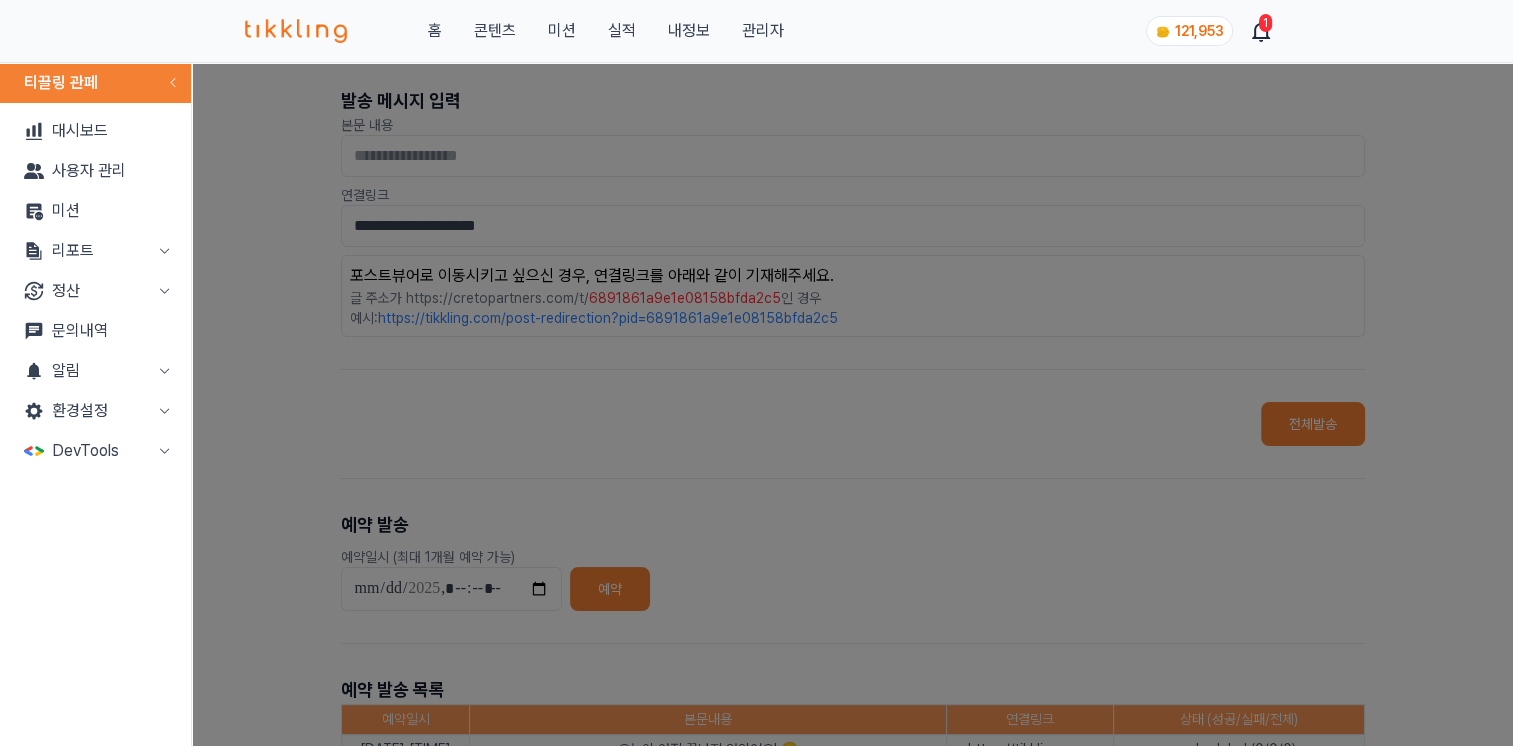 click on "알림" at bounding box center [95, 371] 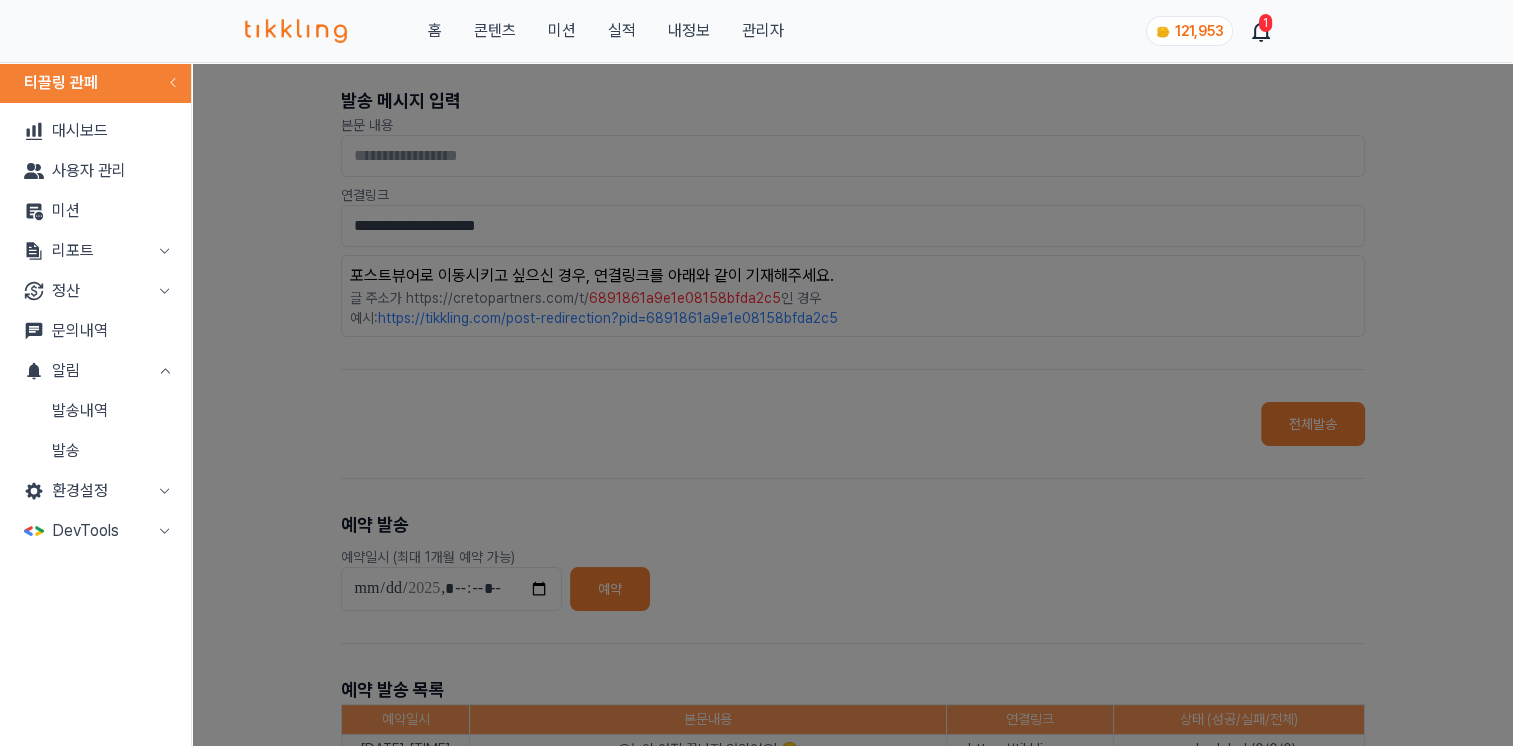click on "발송내역" at bounding box center [95, 411] 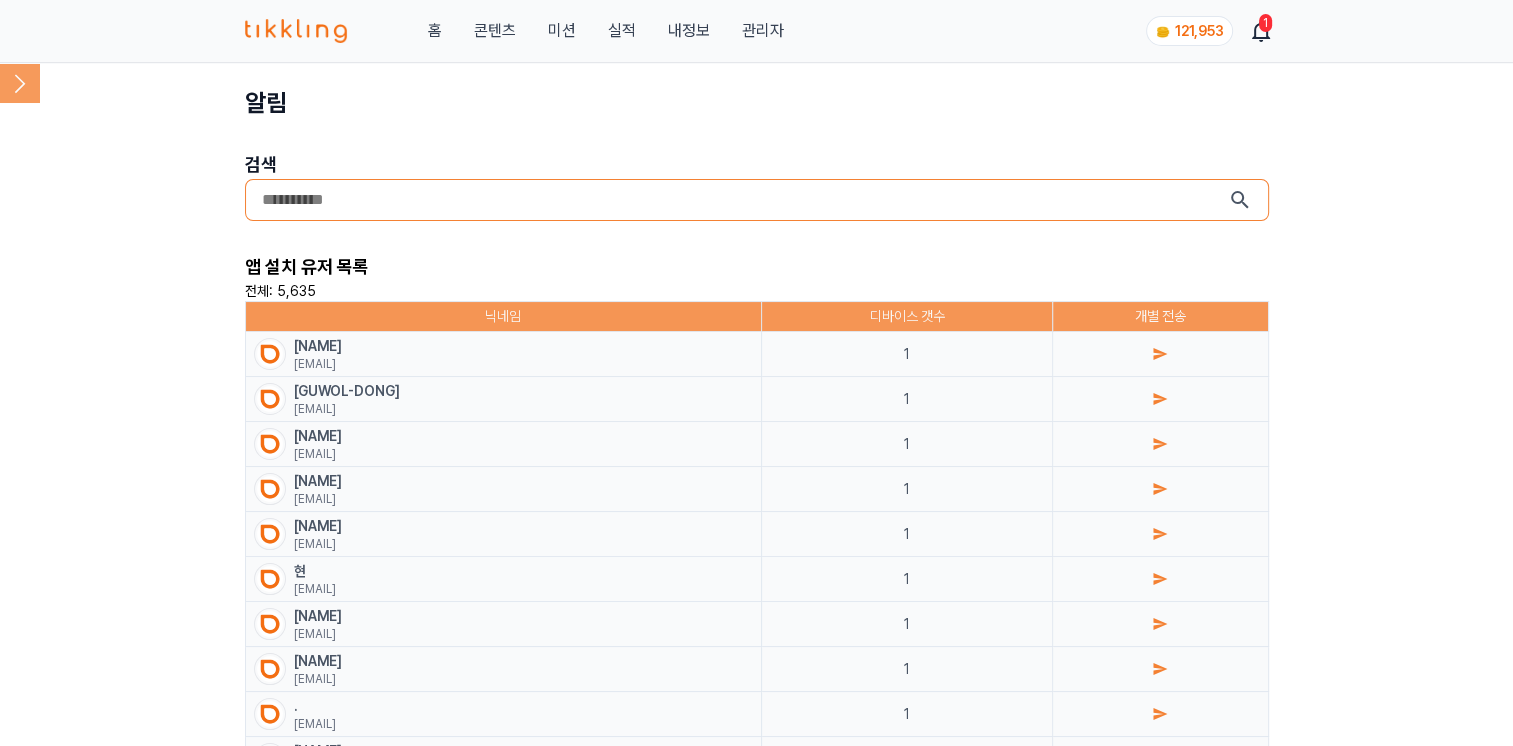 click at bounding box center (745, 200) 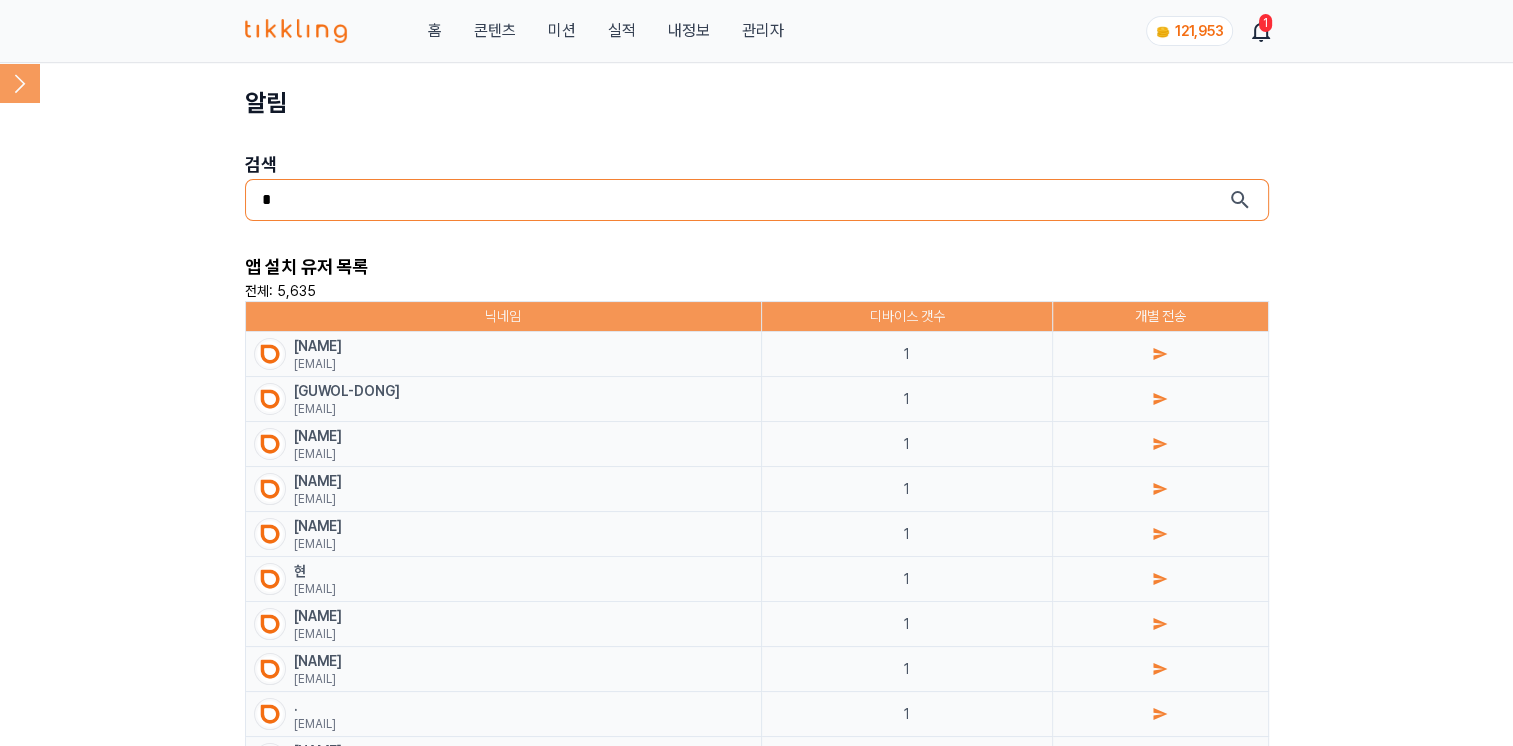 type on "*" 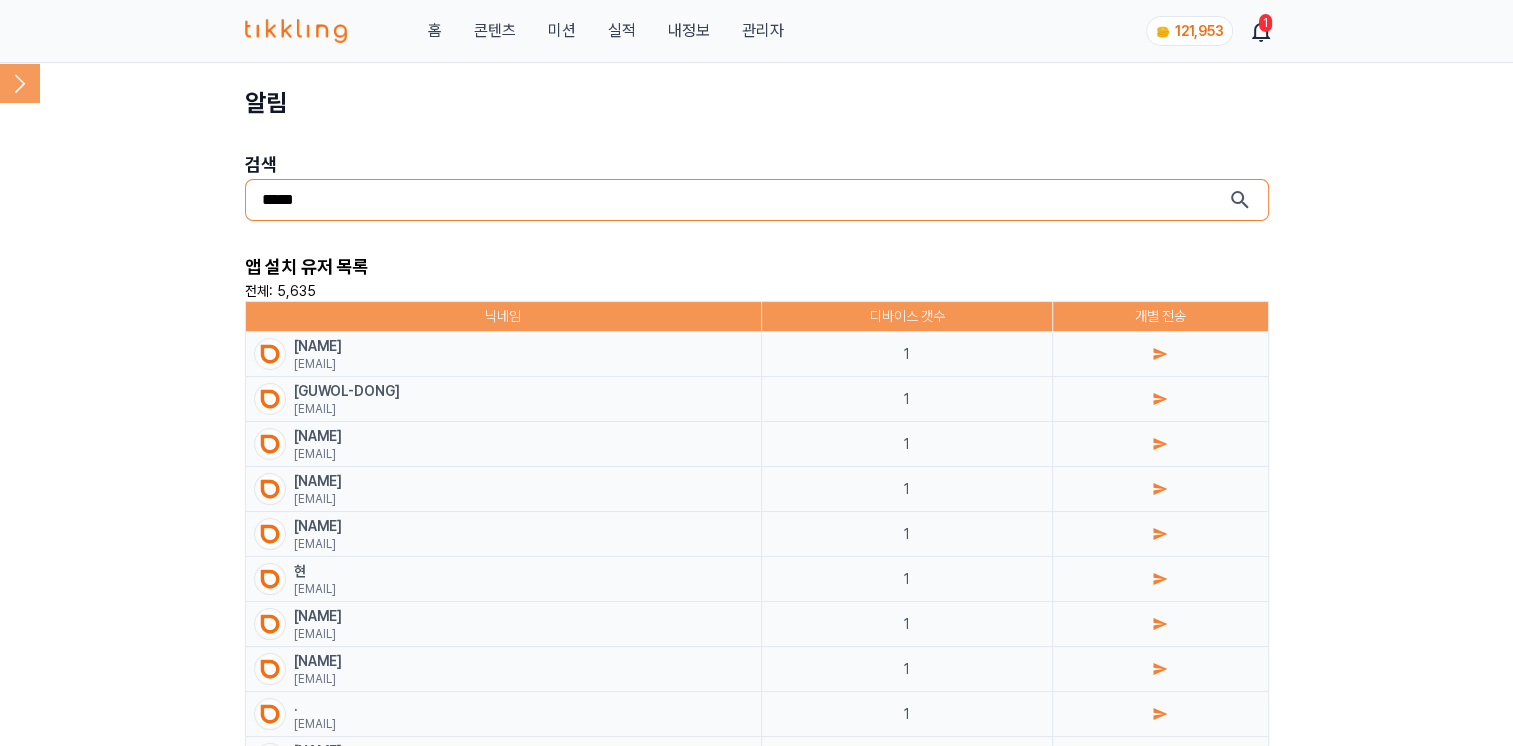 type on "*****" 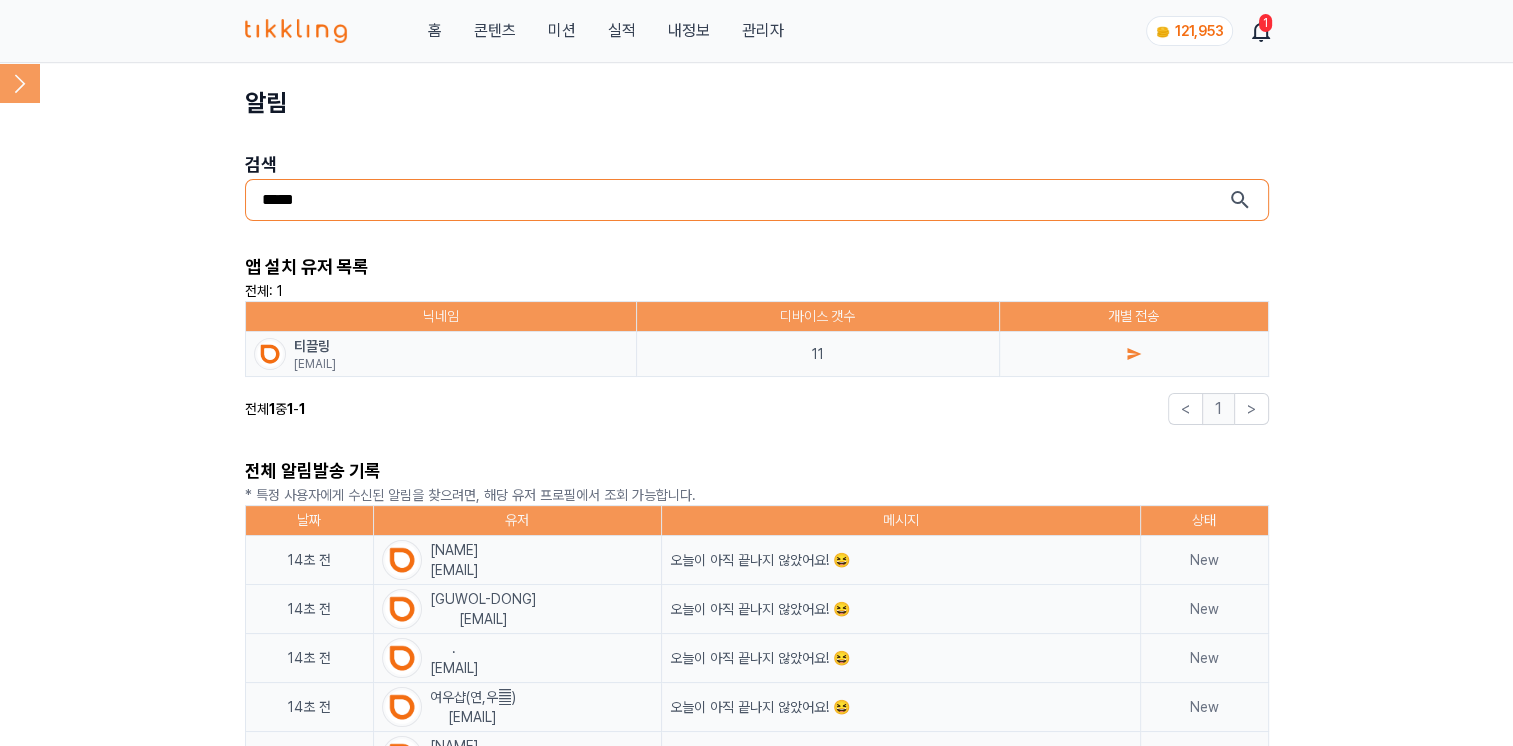 click 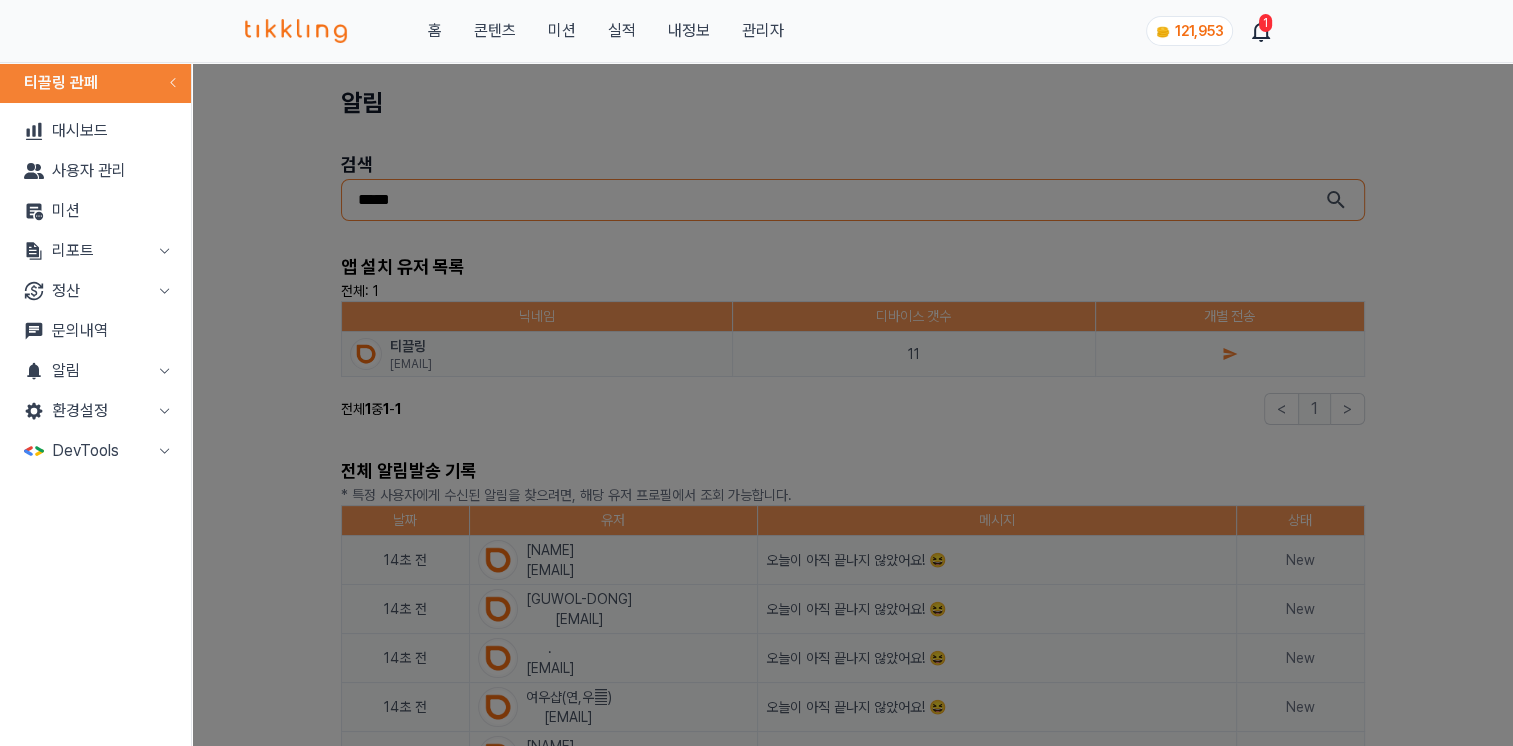 click on "콘텐츠" at bounding box center [494, 31] 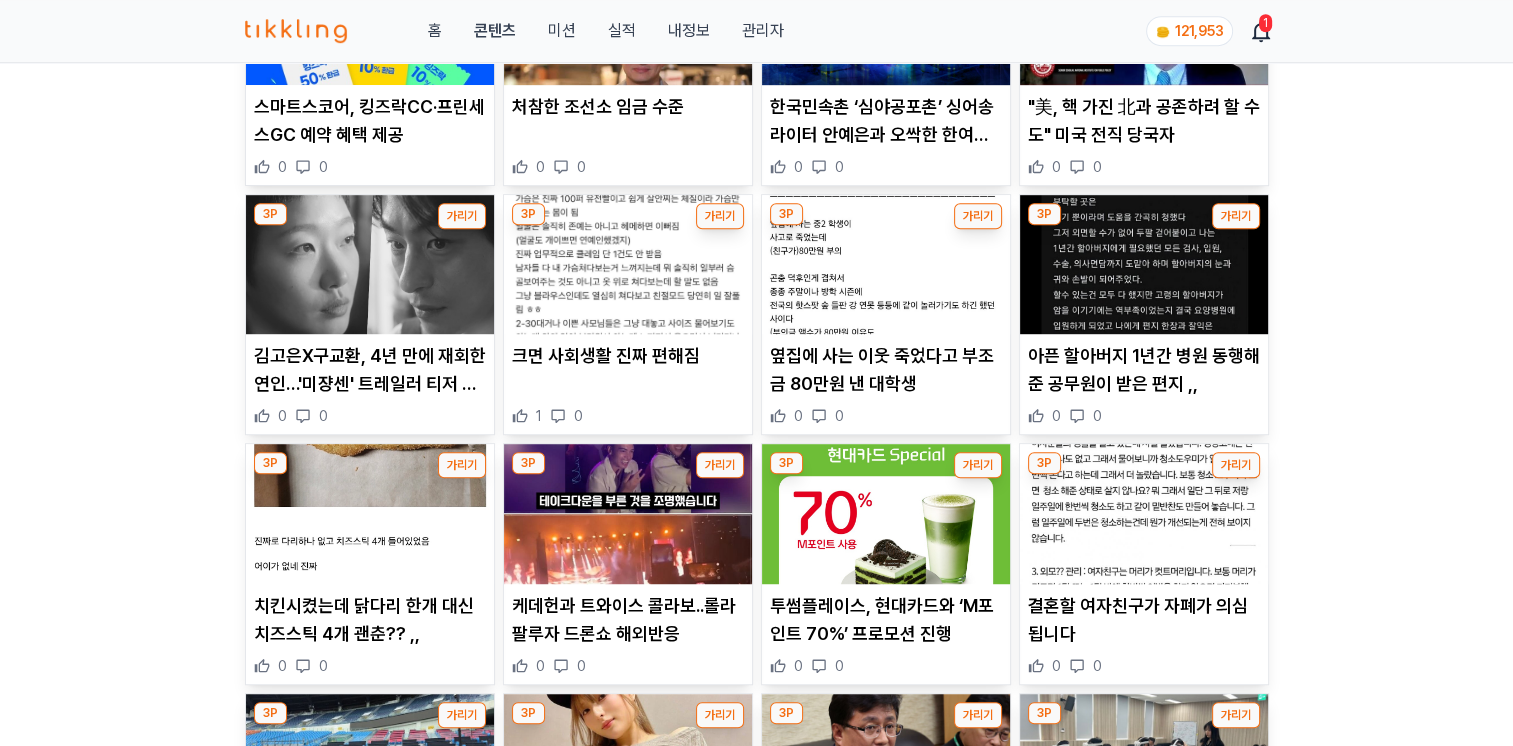 scroll, scrollTop: 1500, scrollLeft: 0, axis: vertical 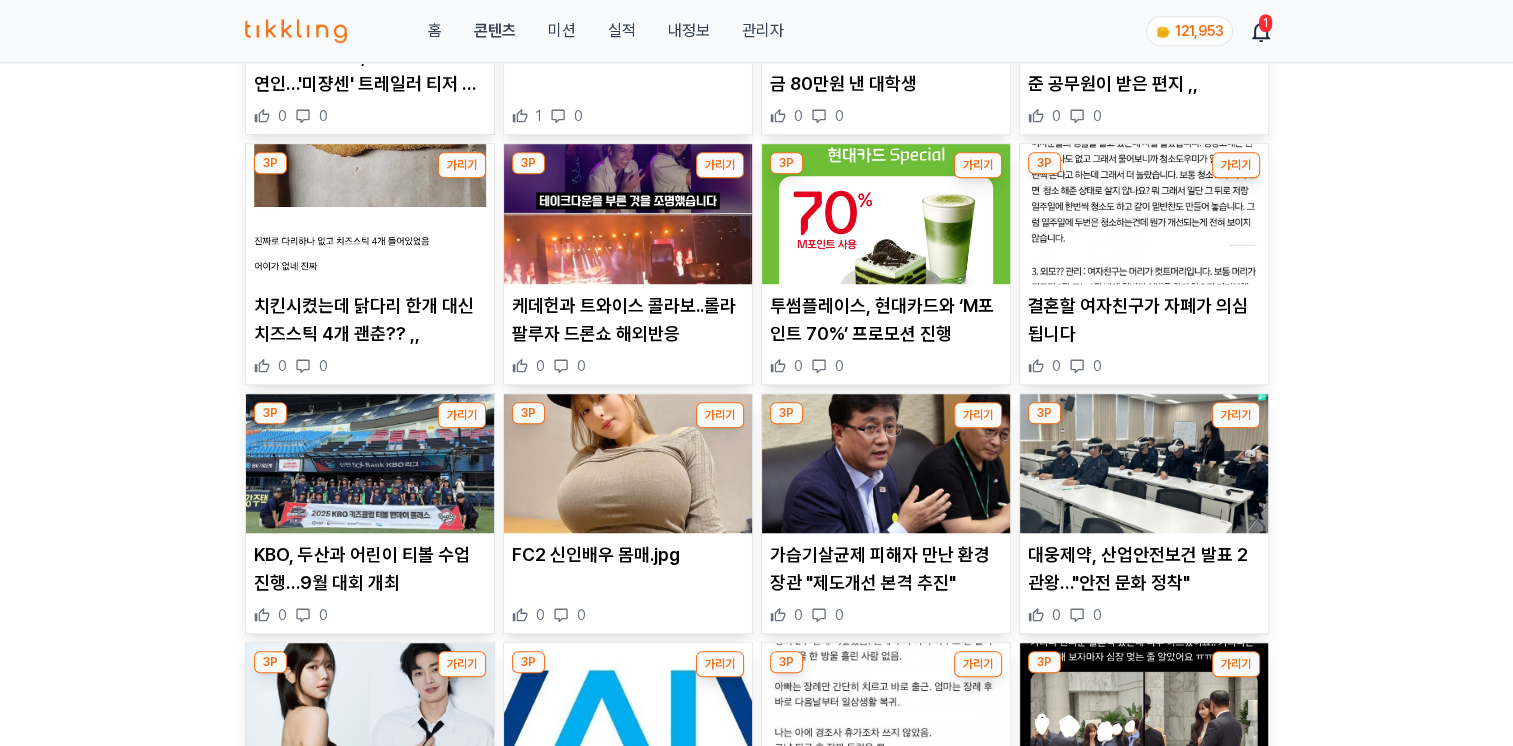 click on "가리기" at bounding box center (720, 415) 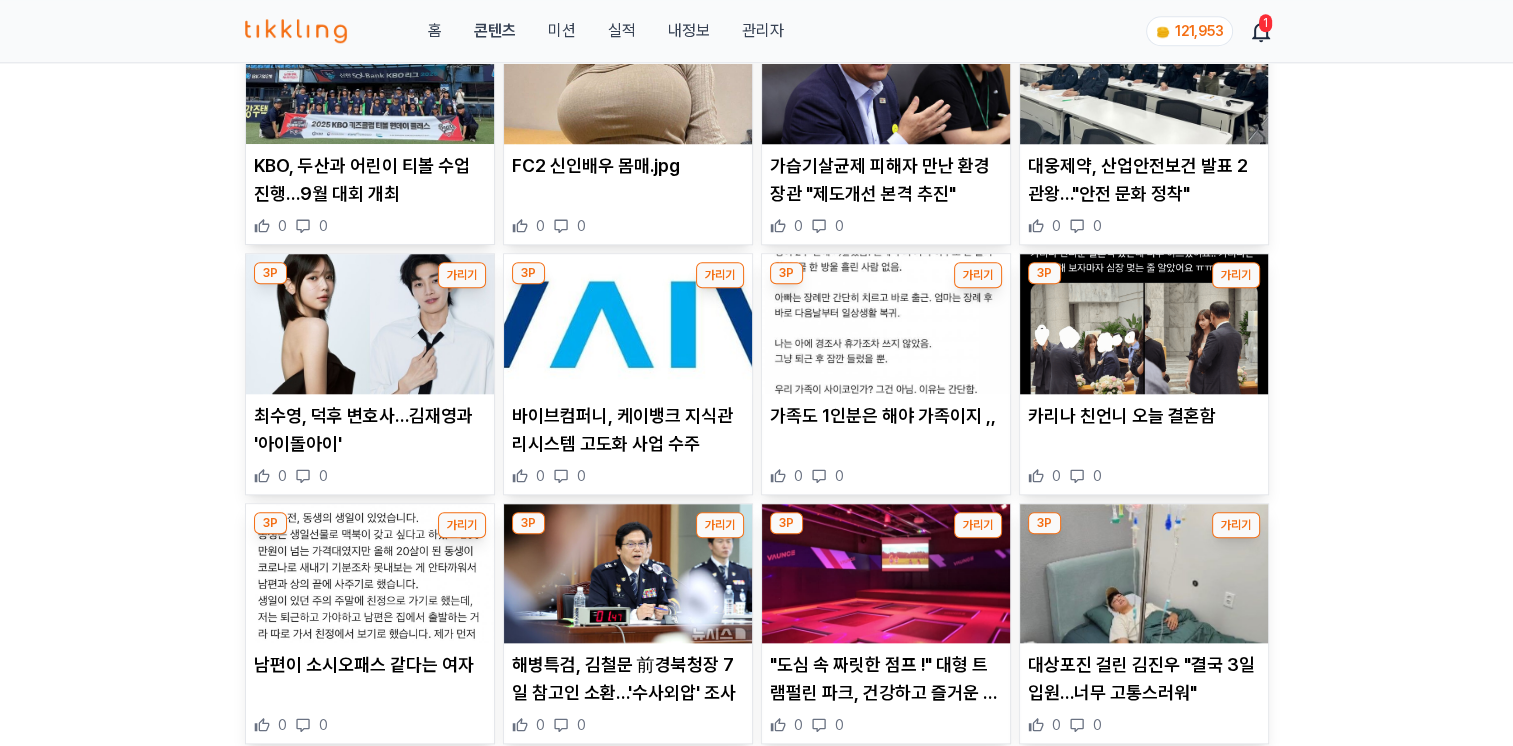 scroll, scrollTop: 2100, scrollLeft: 0, axis: vertical 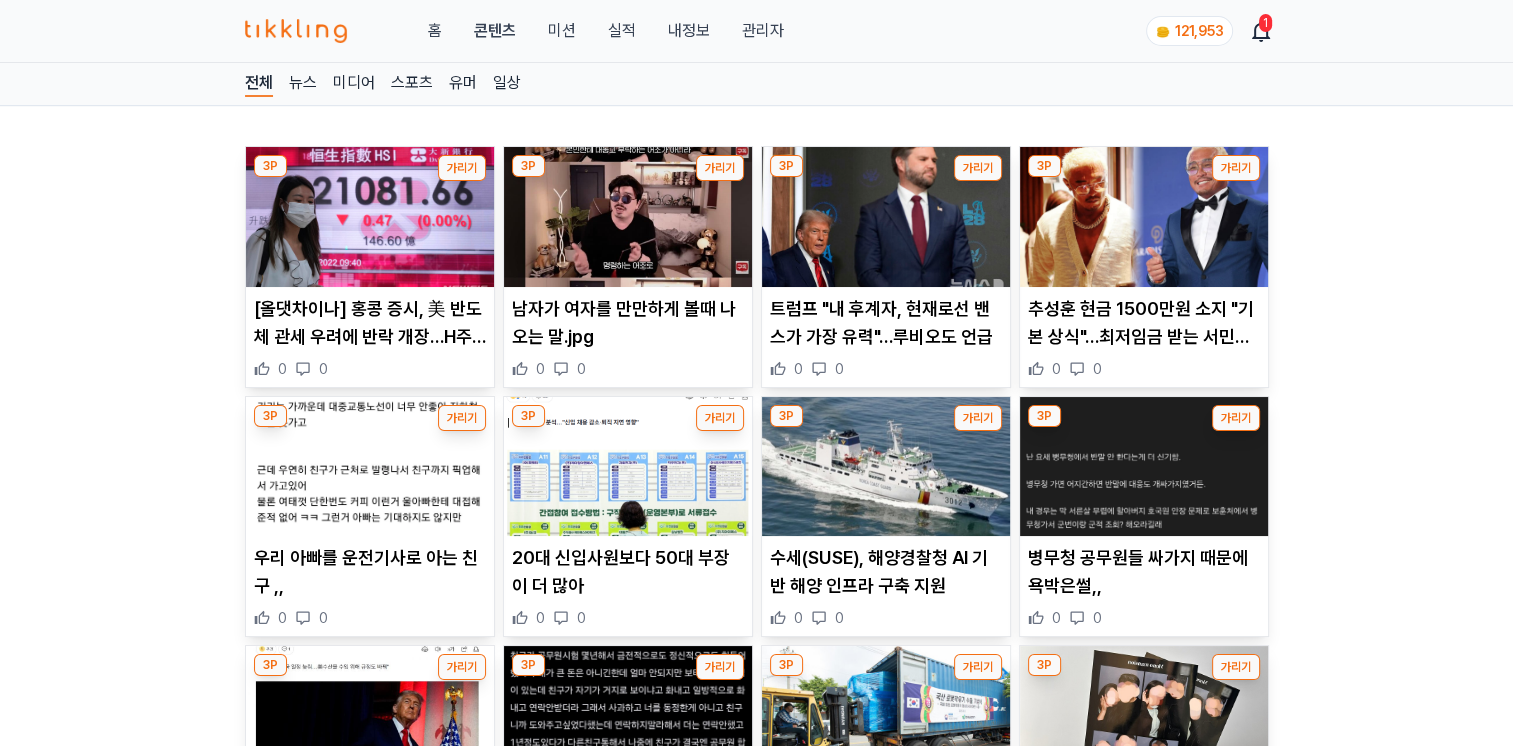 click on "관리자" at bounding box center [762, 31] 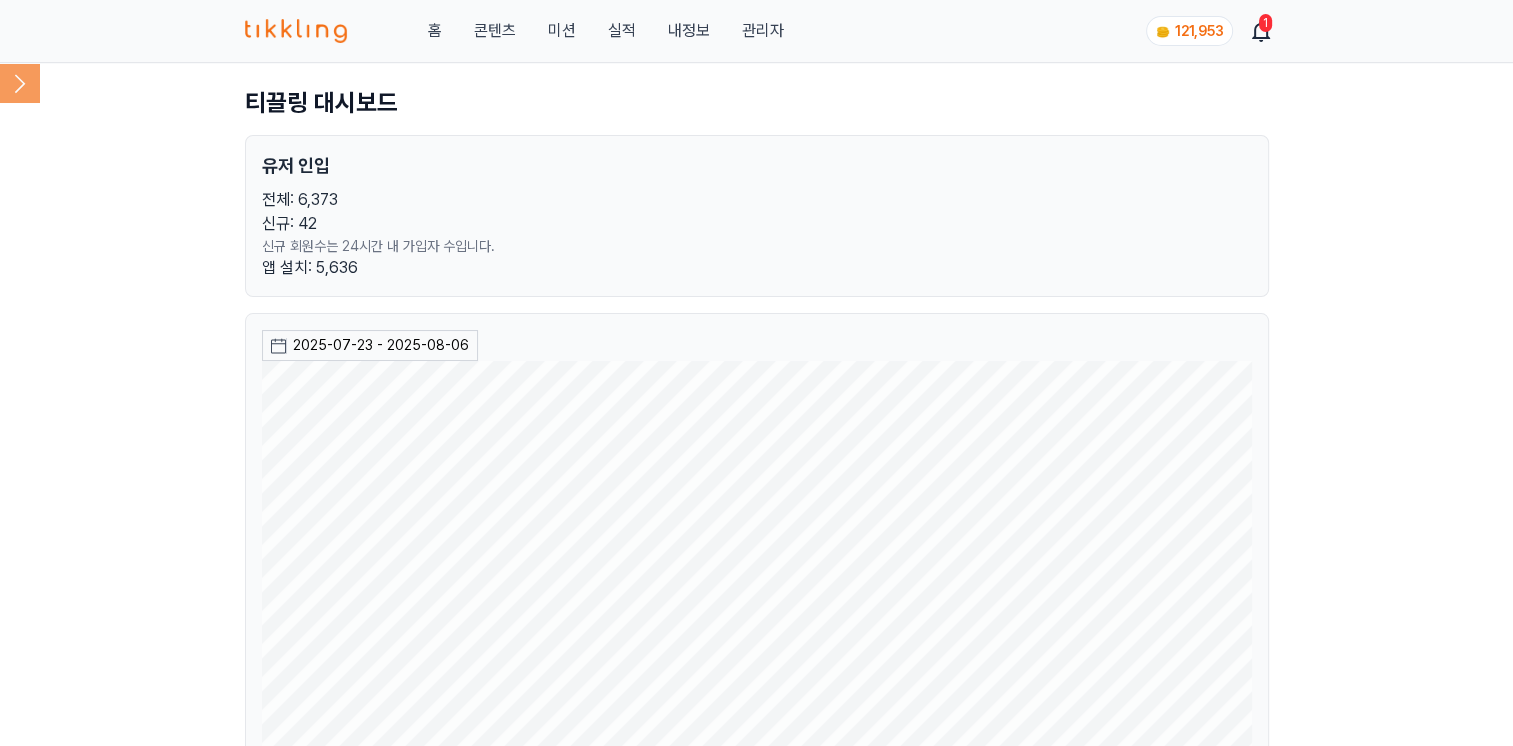 click on "관리자" at bounding box center [762, 31] 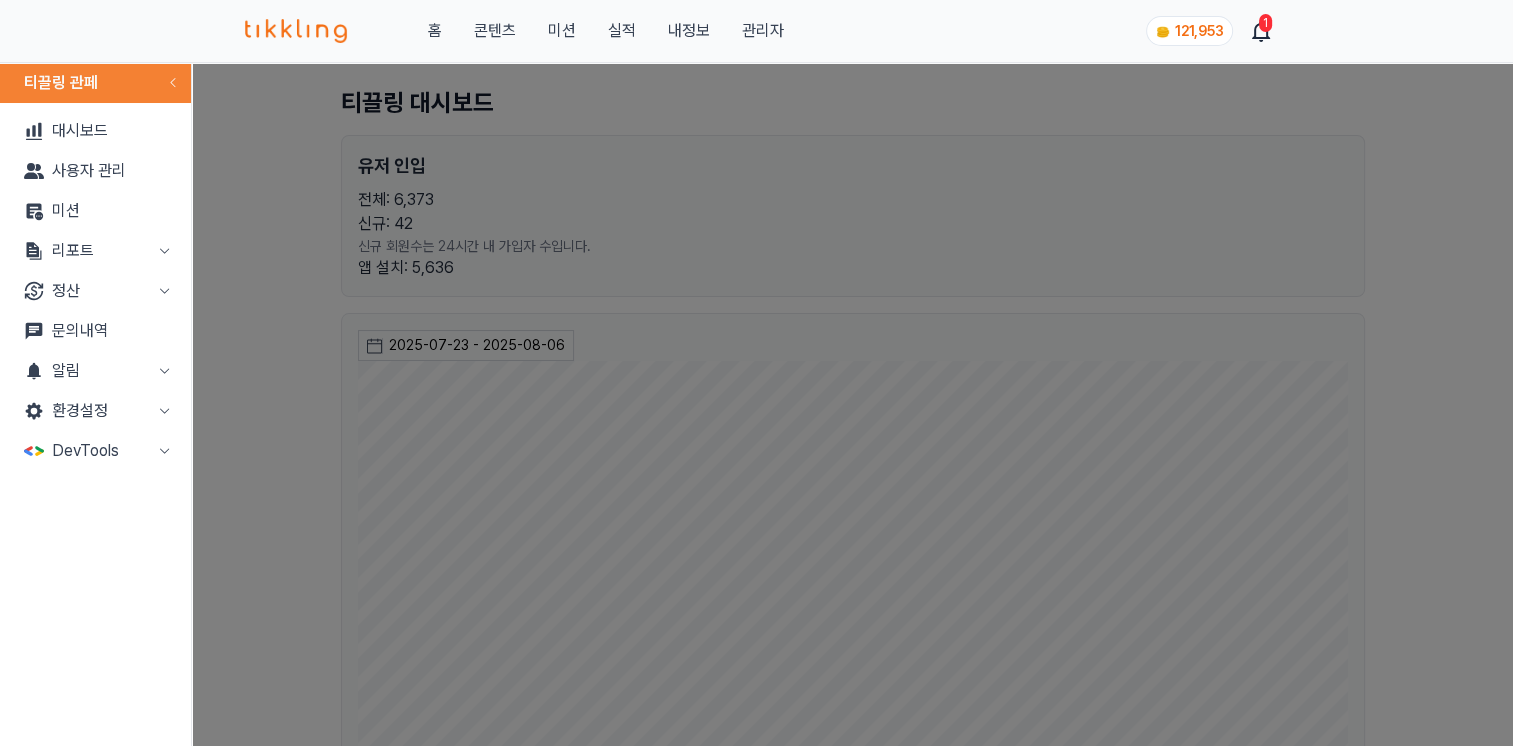 click on "리포트" at bounding box center [95, 251] 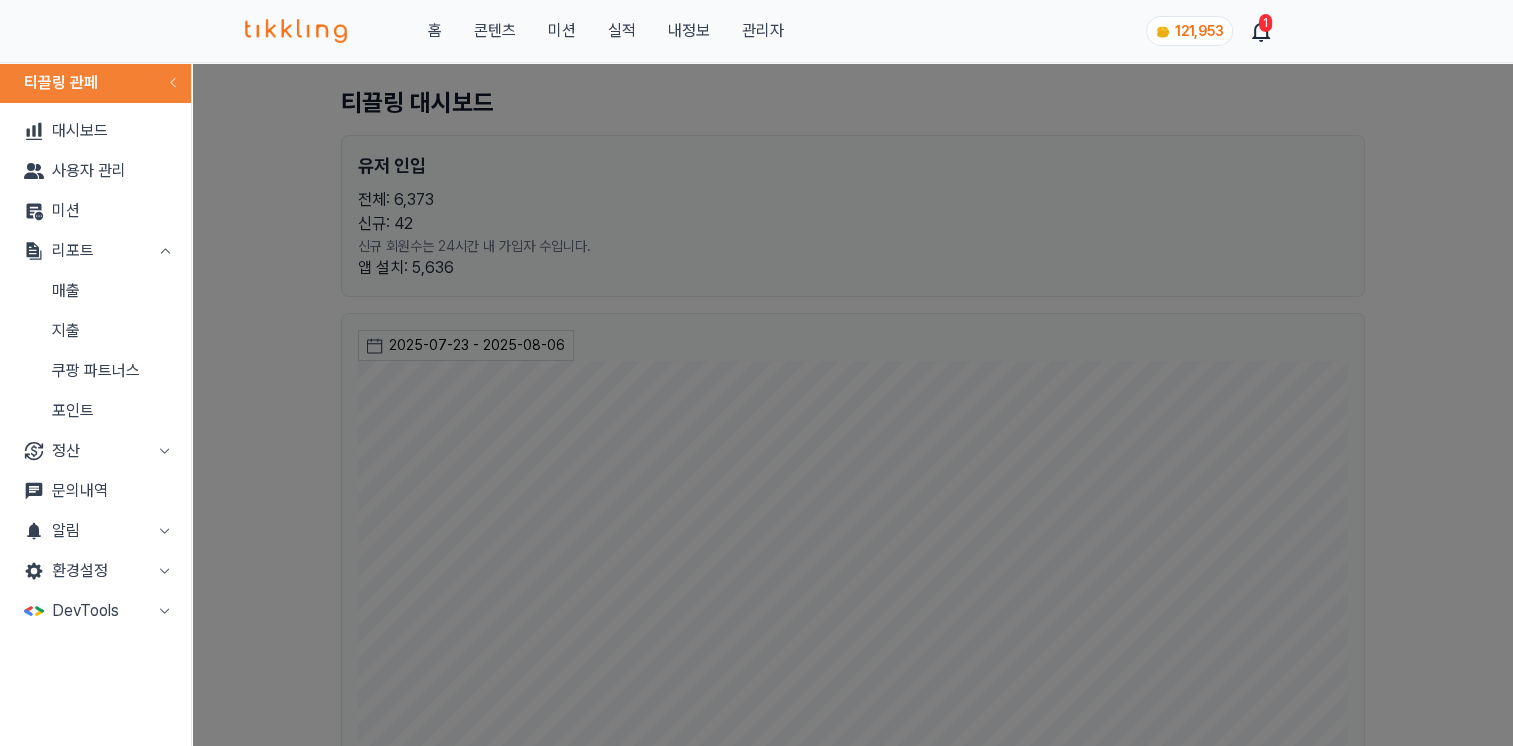 click on "매출" at bounding box center [95, 291] 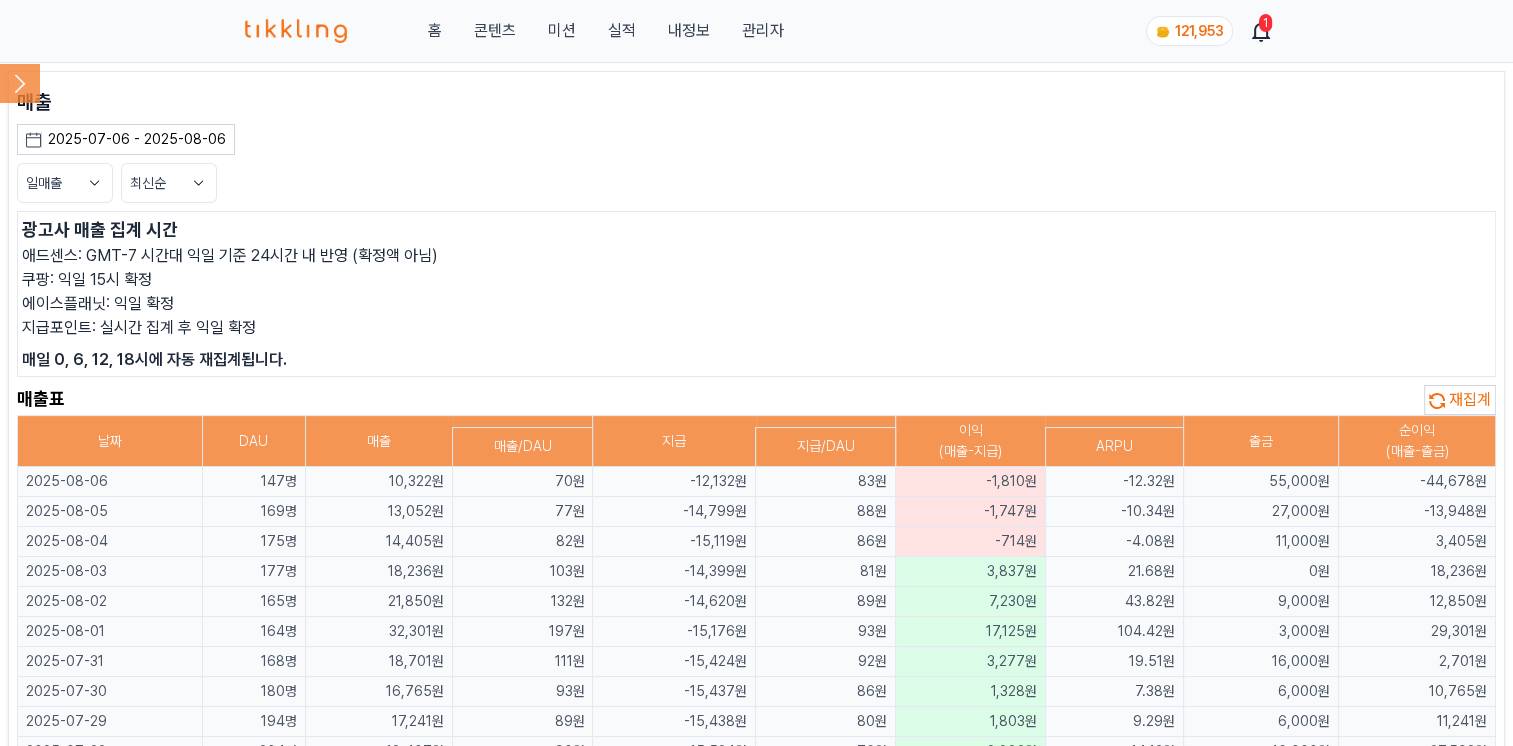 click on "재집계" at bounding box center (1460, 400) 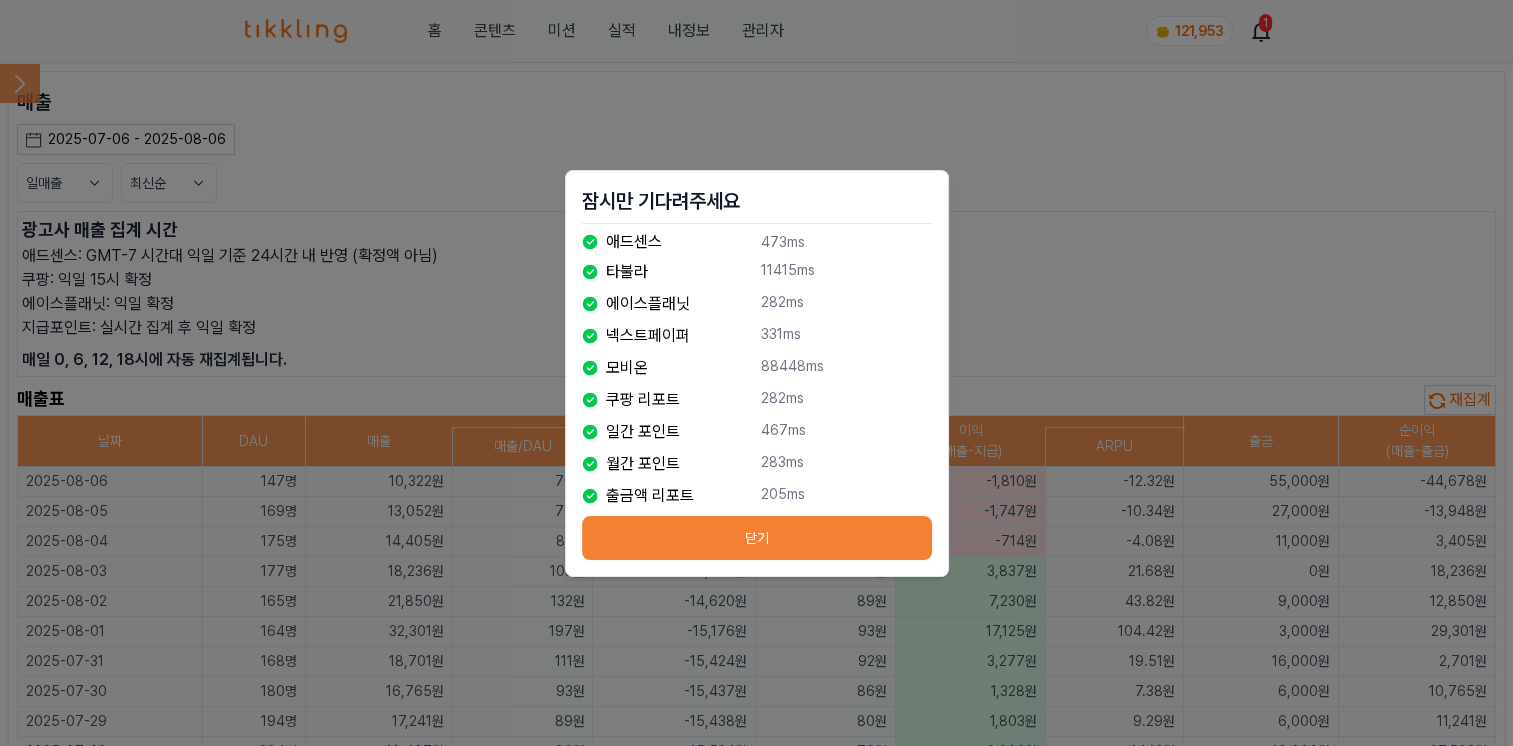 click on "닫기" at bounding box center [757, 538] 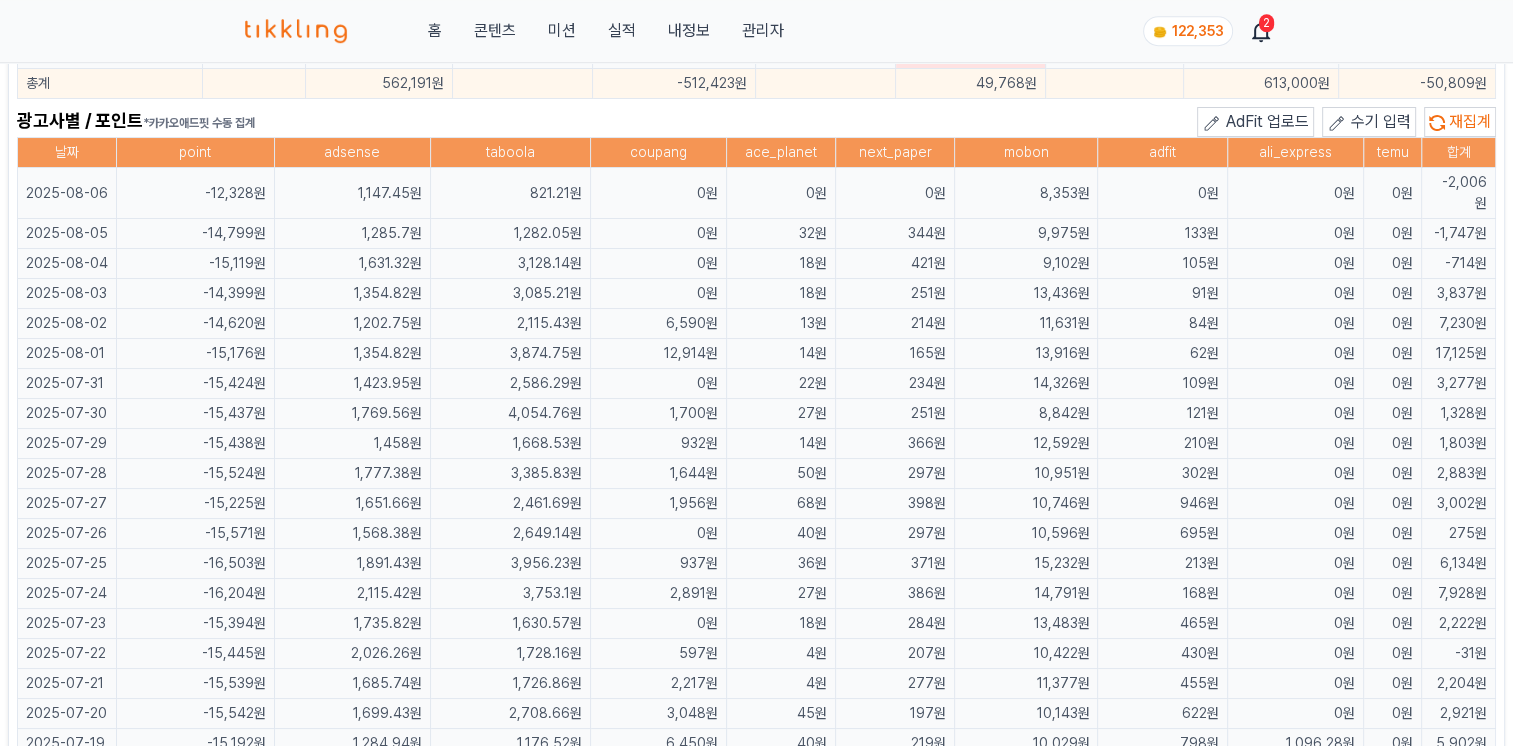 scroll, scrollTop: 1300, scrollLeft: 0, axis: vertical 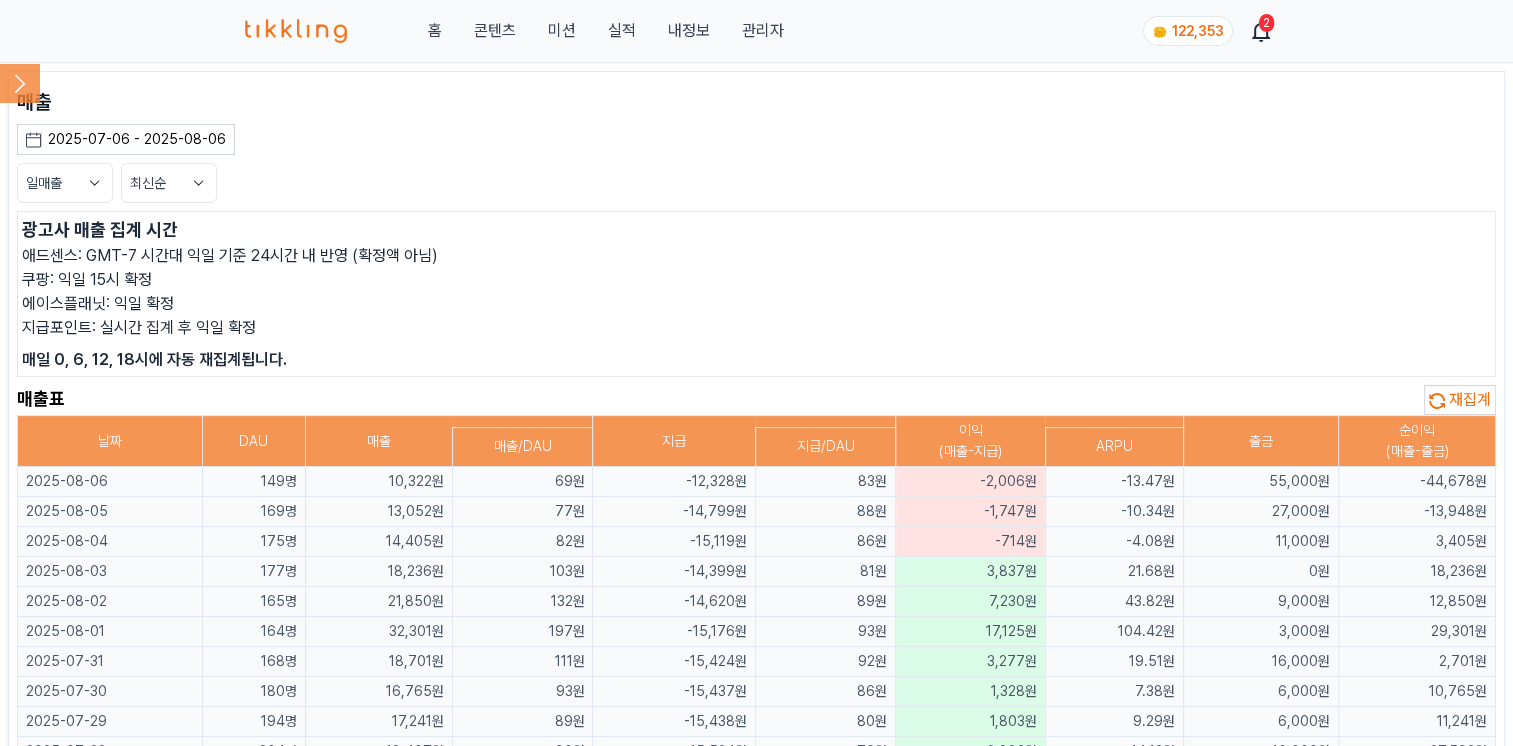 click on "관리자" at bounding box center (762, 31) 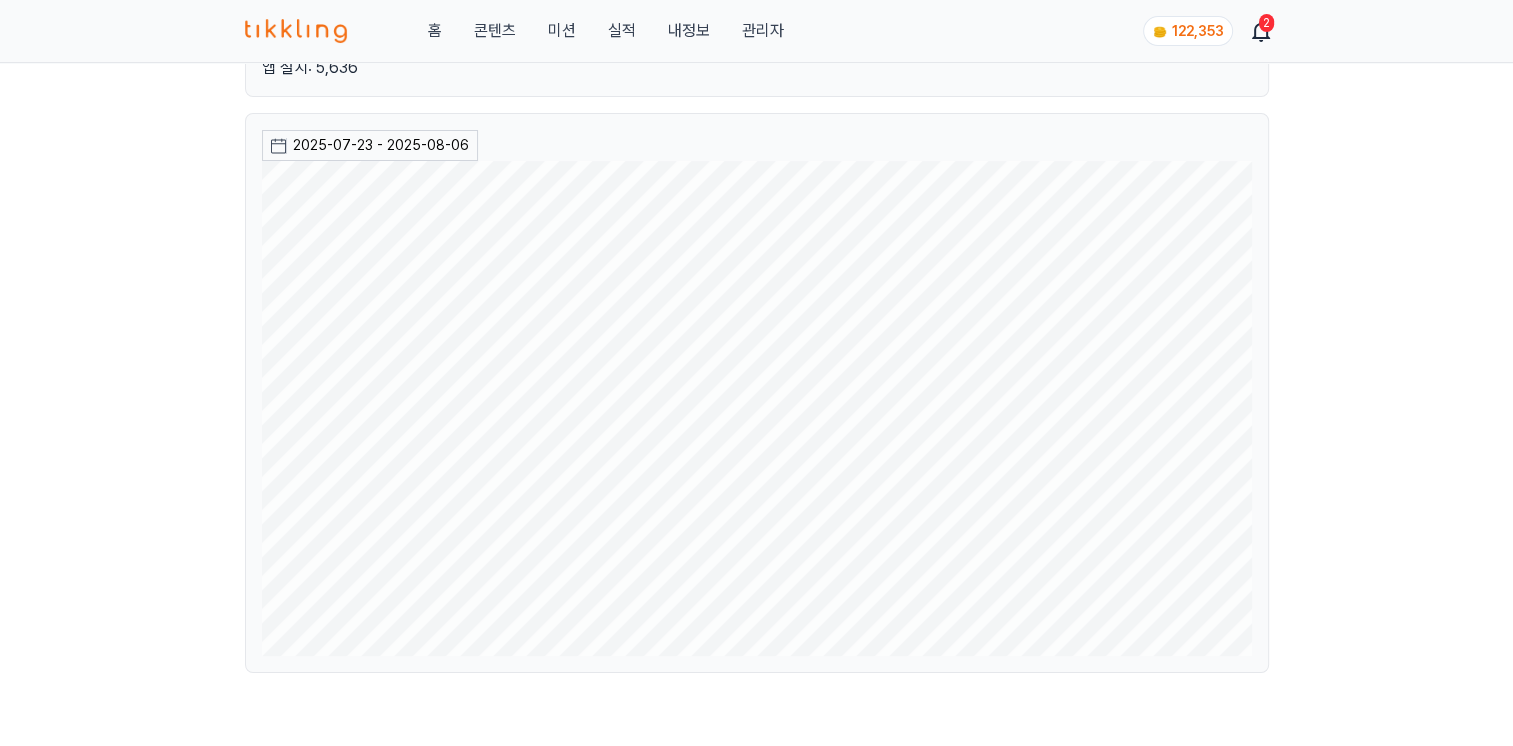 scroll, scrollTop: 300, scrollLeft: 0, axis: vertical 